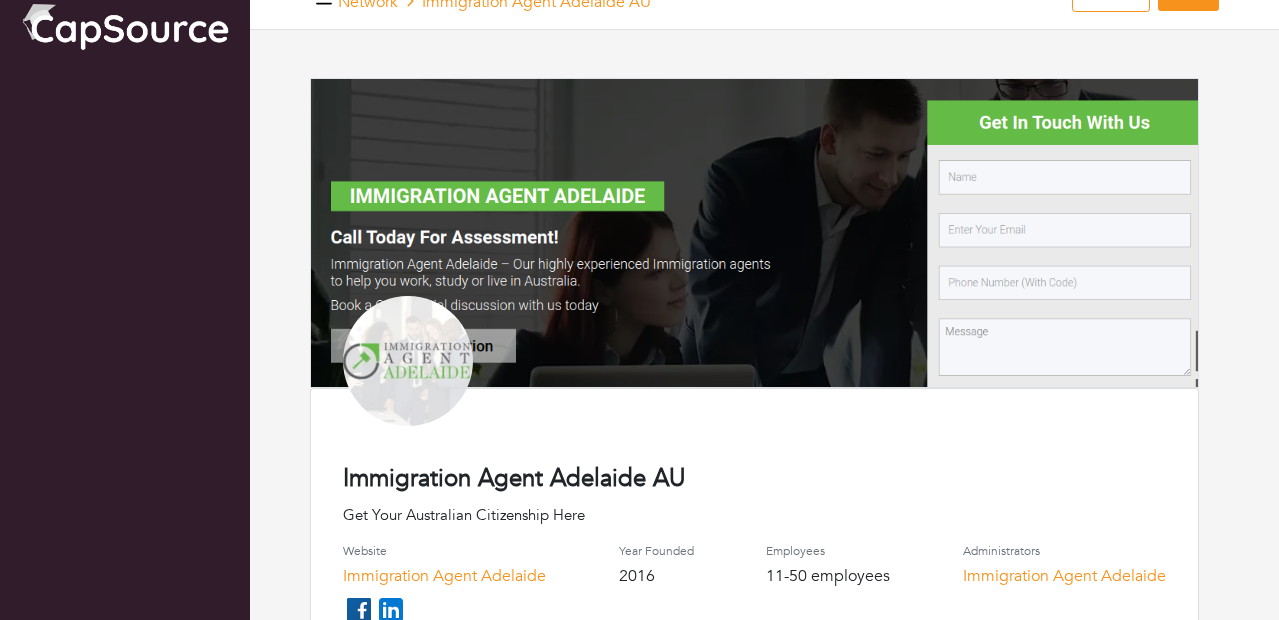scroll, scrollTop: 0, scrollLeft: 0, axis: both 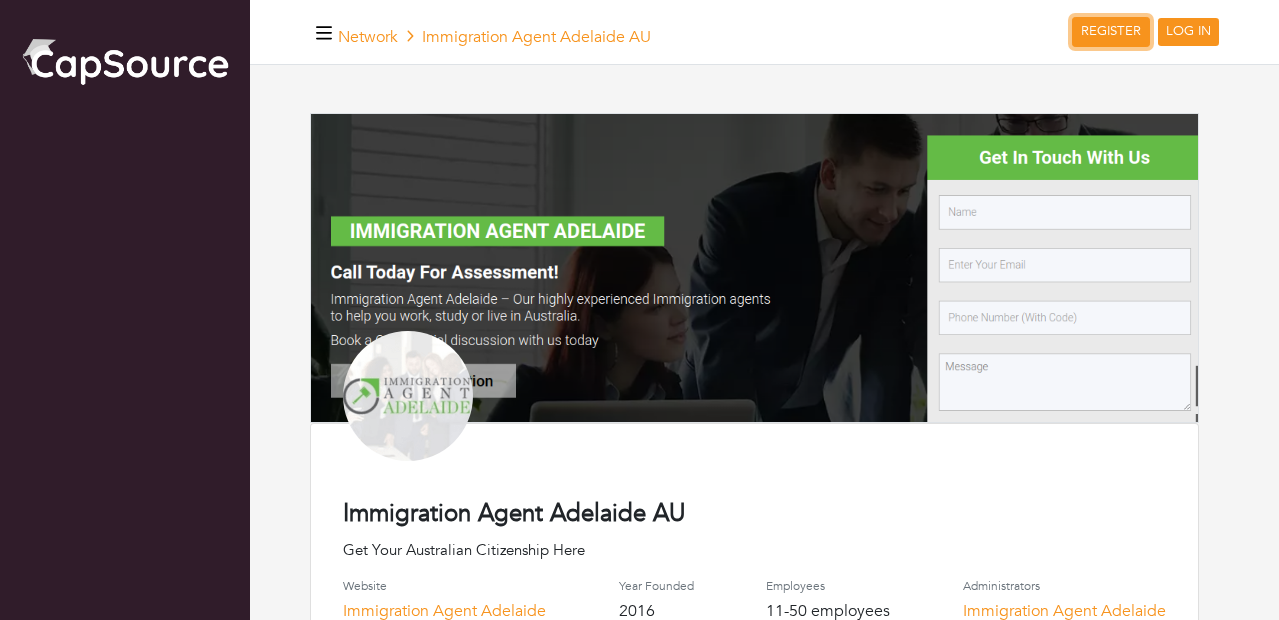 click on "REGISTER" at bounding box center (1111, 32) 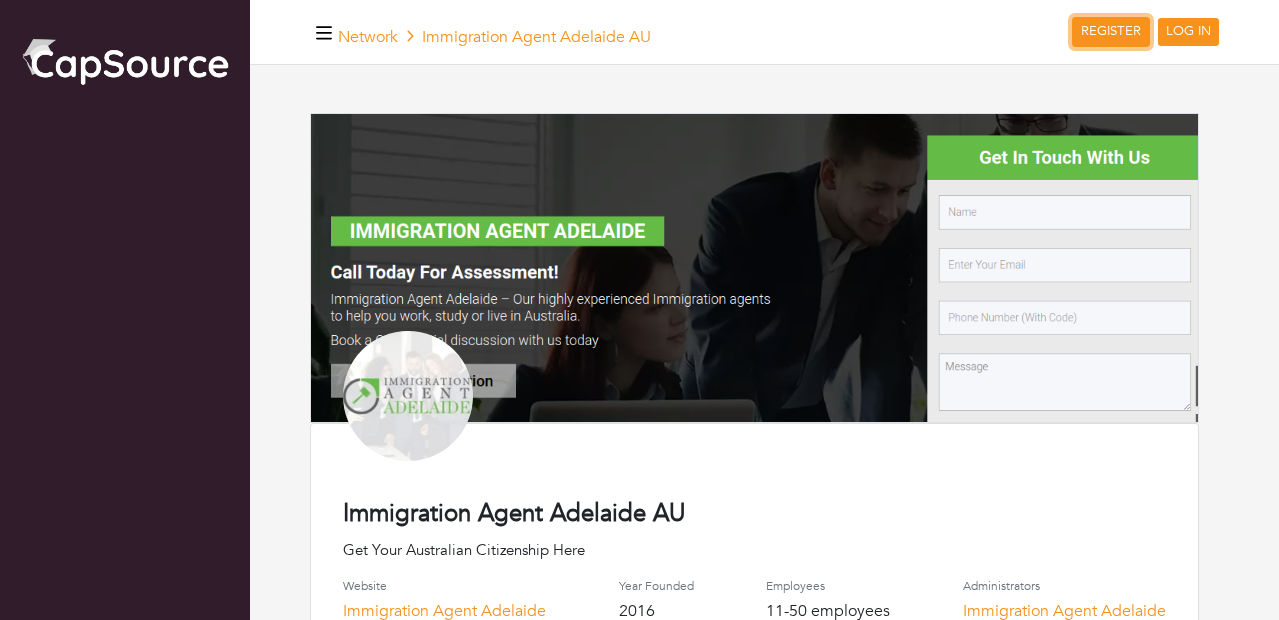 click on "REGISTER" at bounding box center [1111, 32] 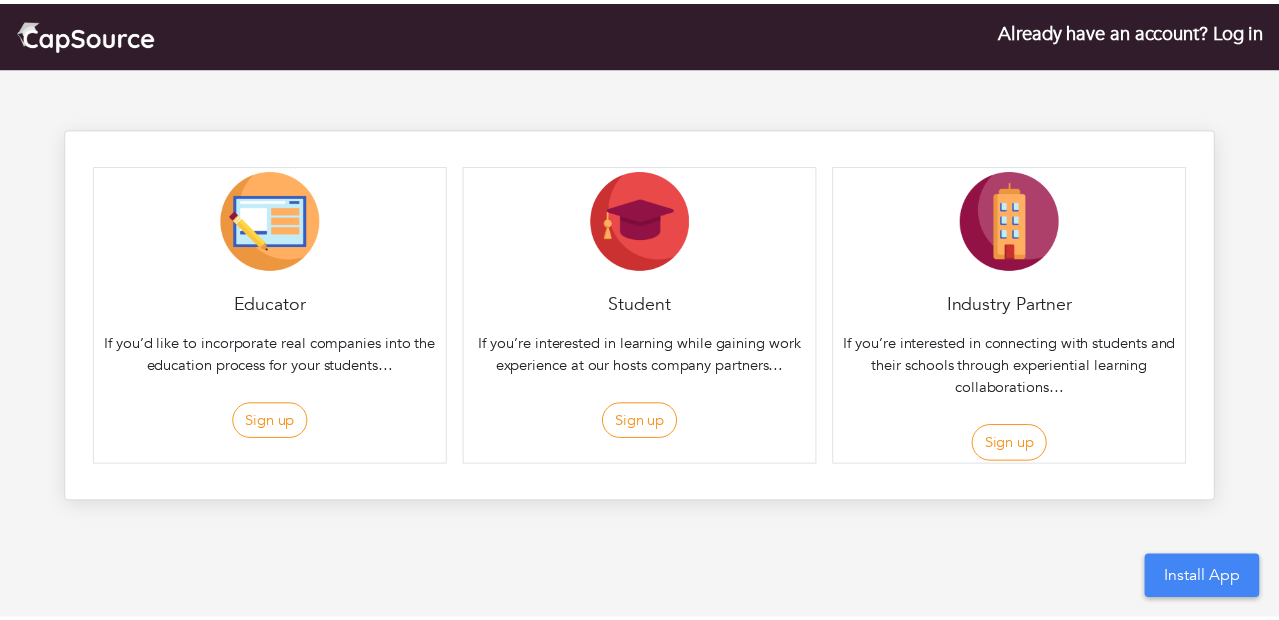 scroll, scrollTop: 0, scrollLeft: 0, axis: both 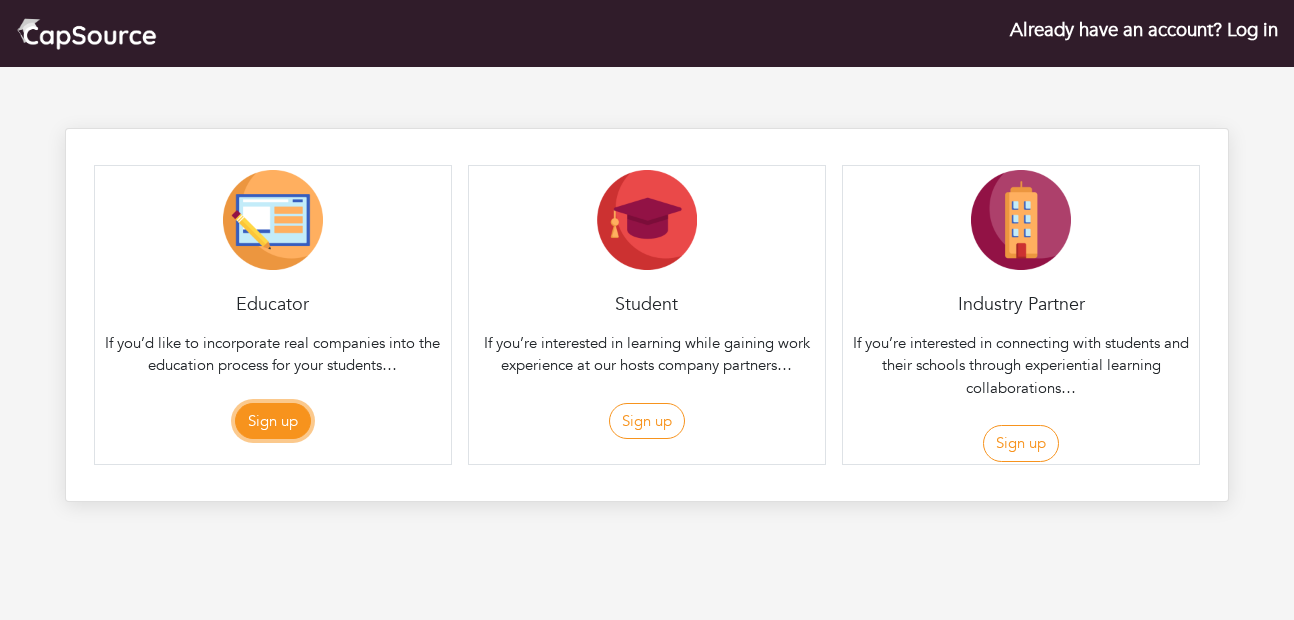 click on "Sign up" at bounding box center (273, 421) 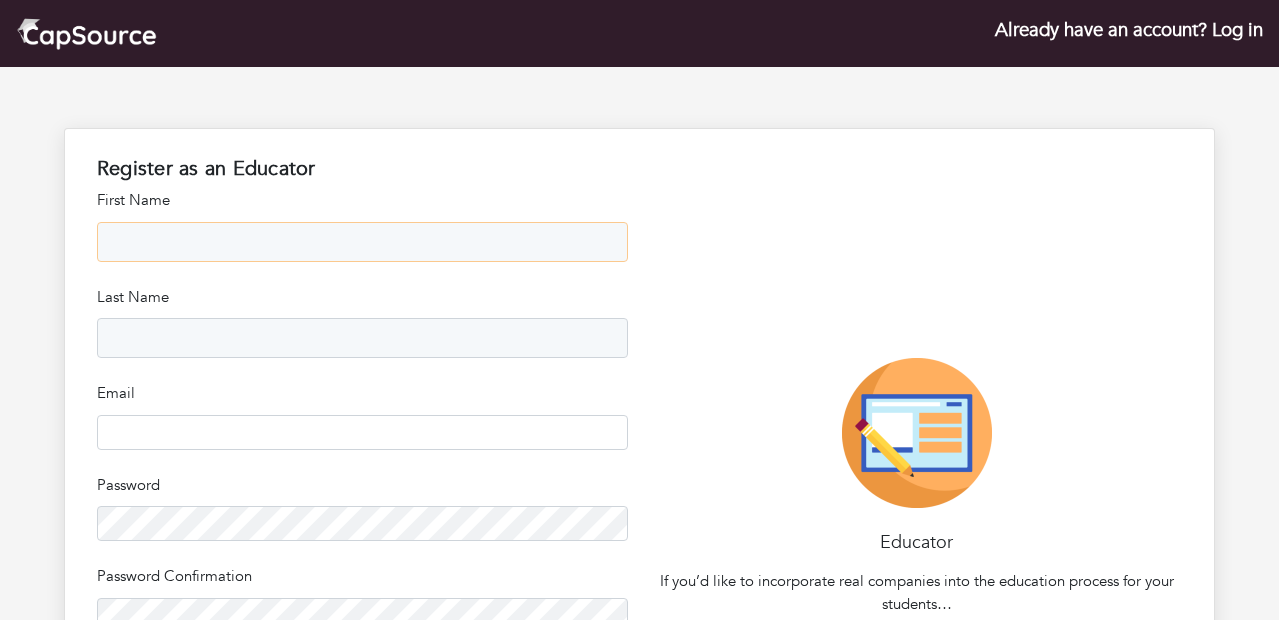 click at bounding box center (362, 242) 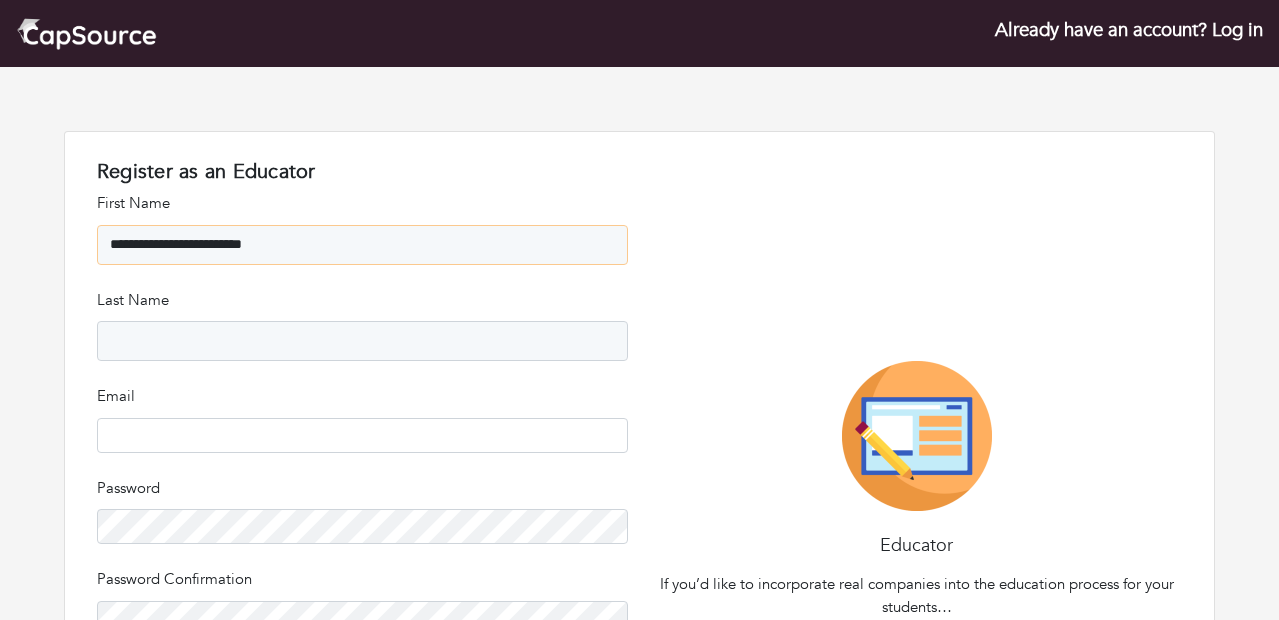 type on "**********" 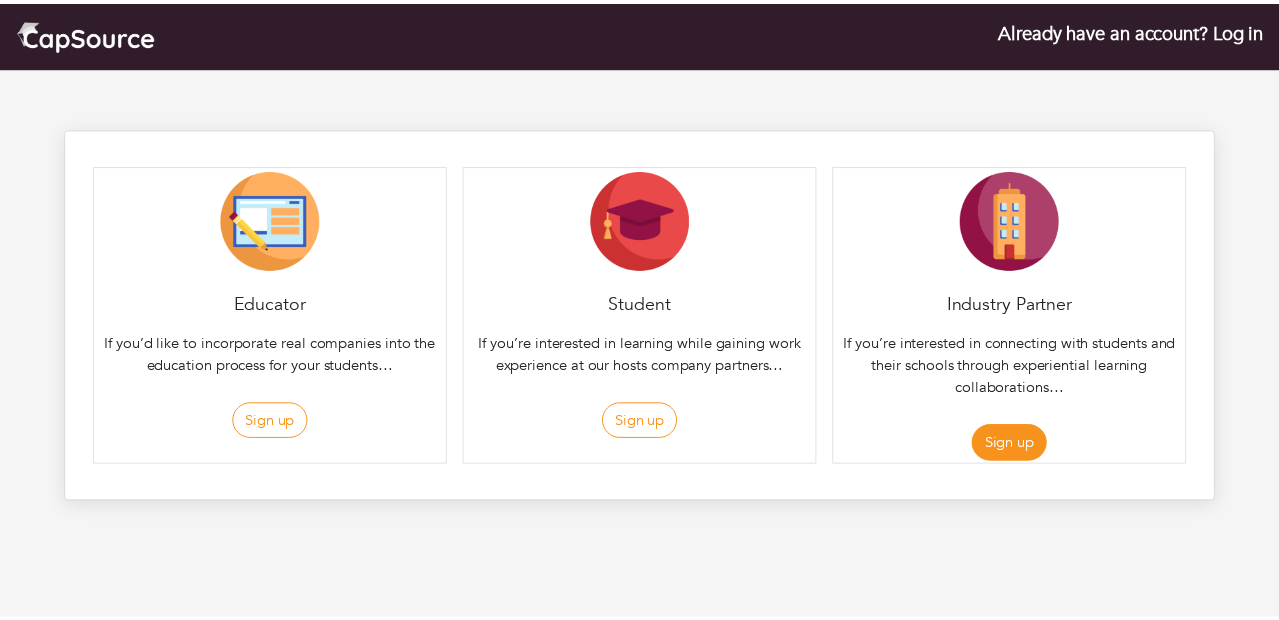 scroll, scrollTop: 0, scrollLeft: 0, axis: both 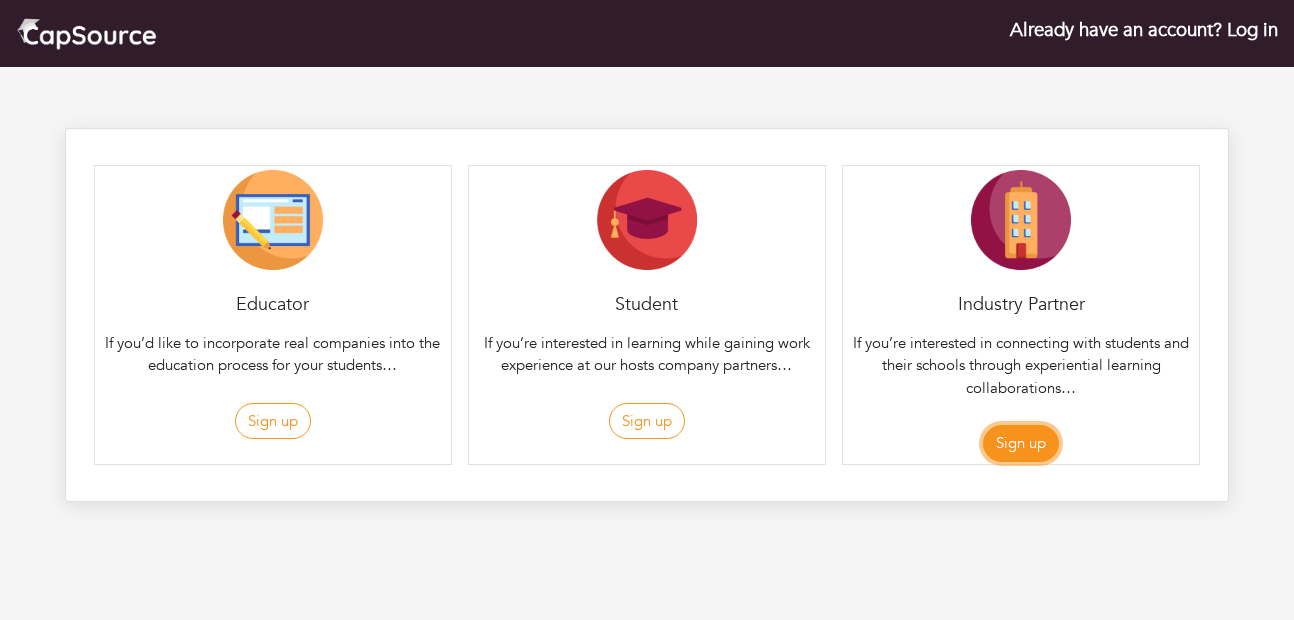click on "Sign up" at bounding box center (1021, 443) 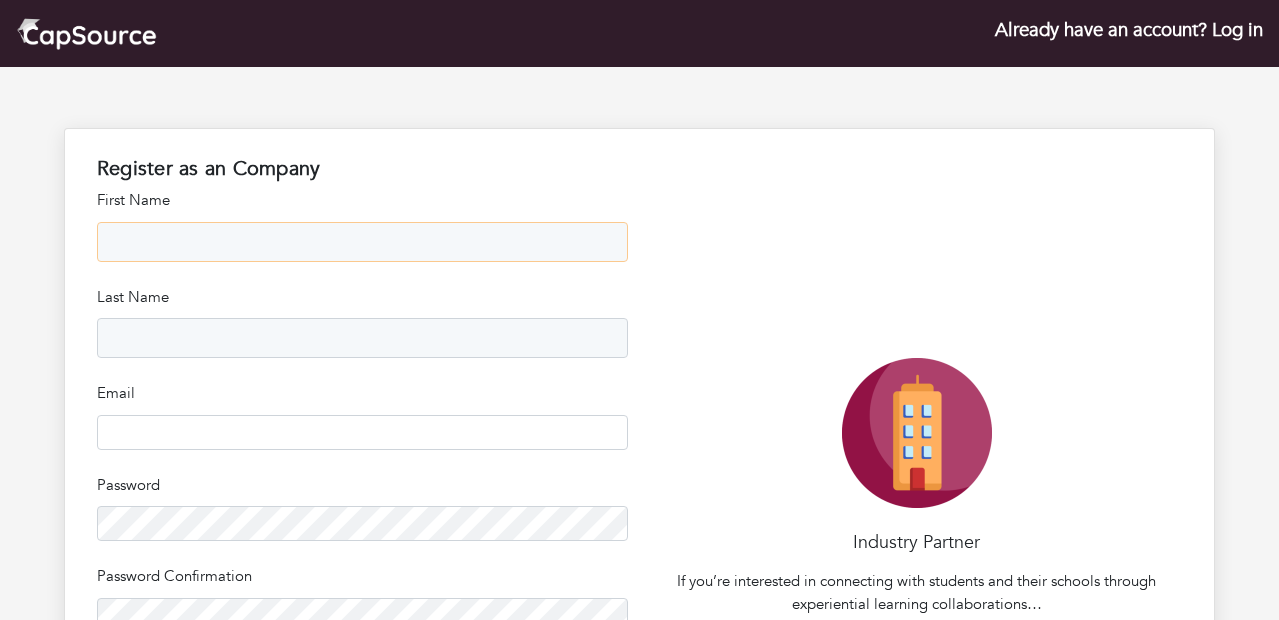 click at bounding box center (362, 242) 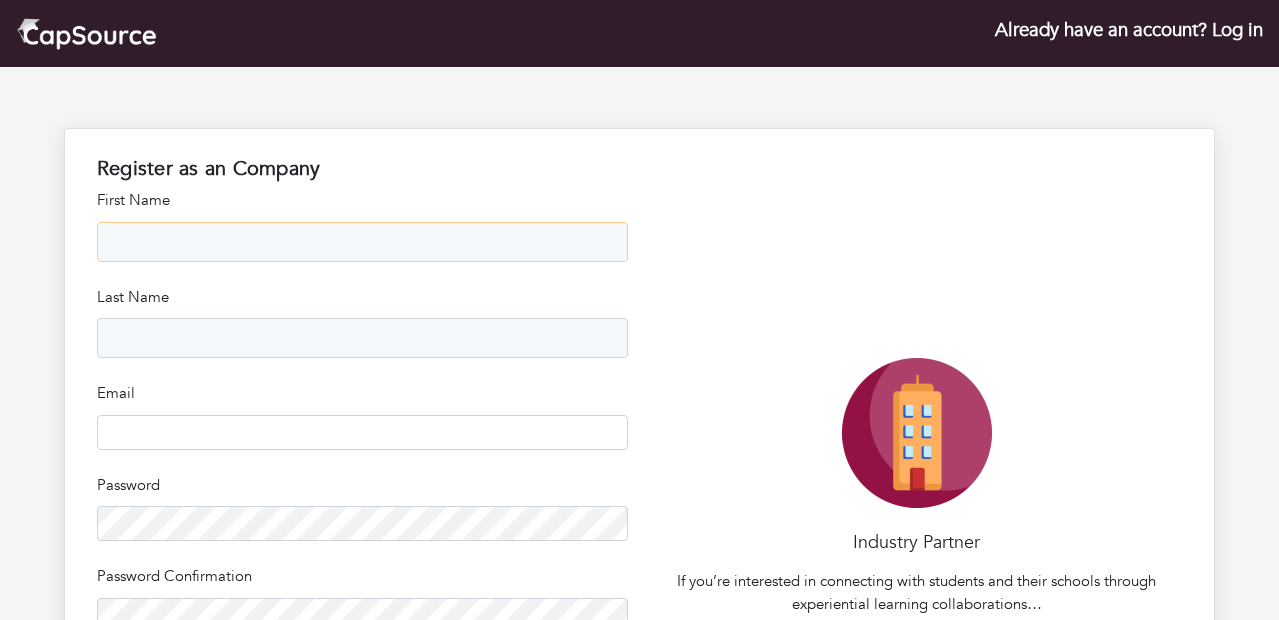 paste on "**********" 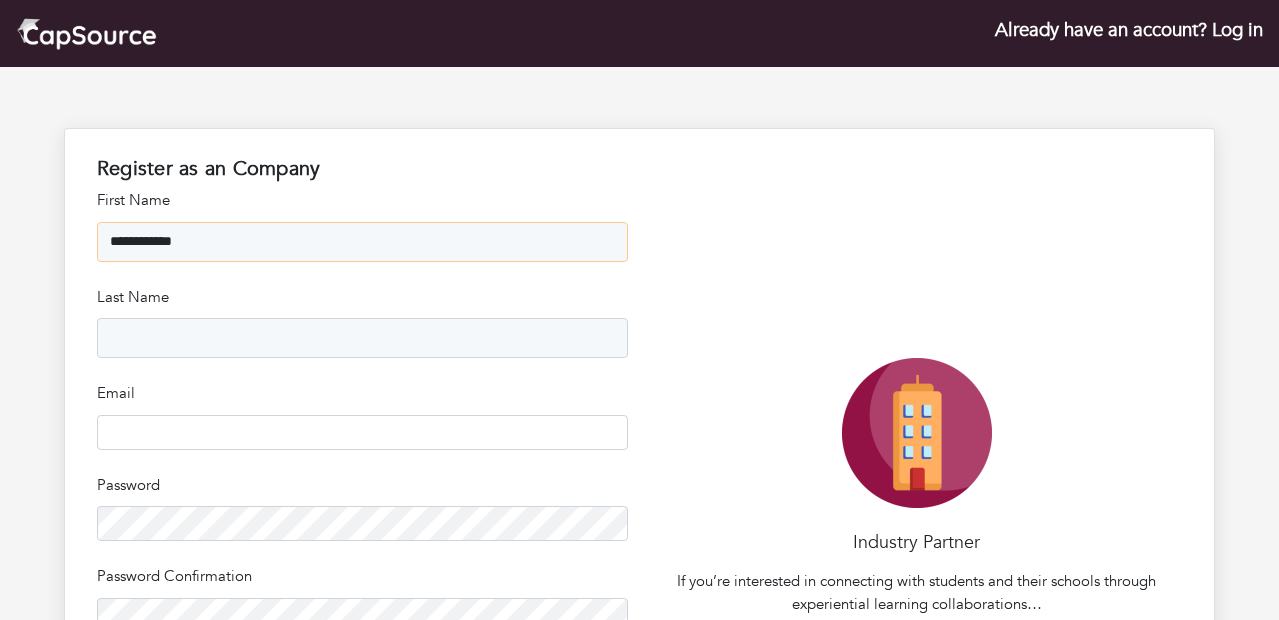 type on "**********" 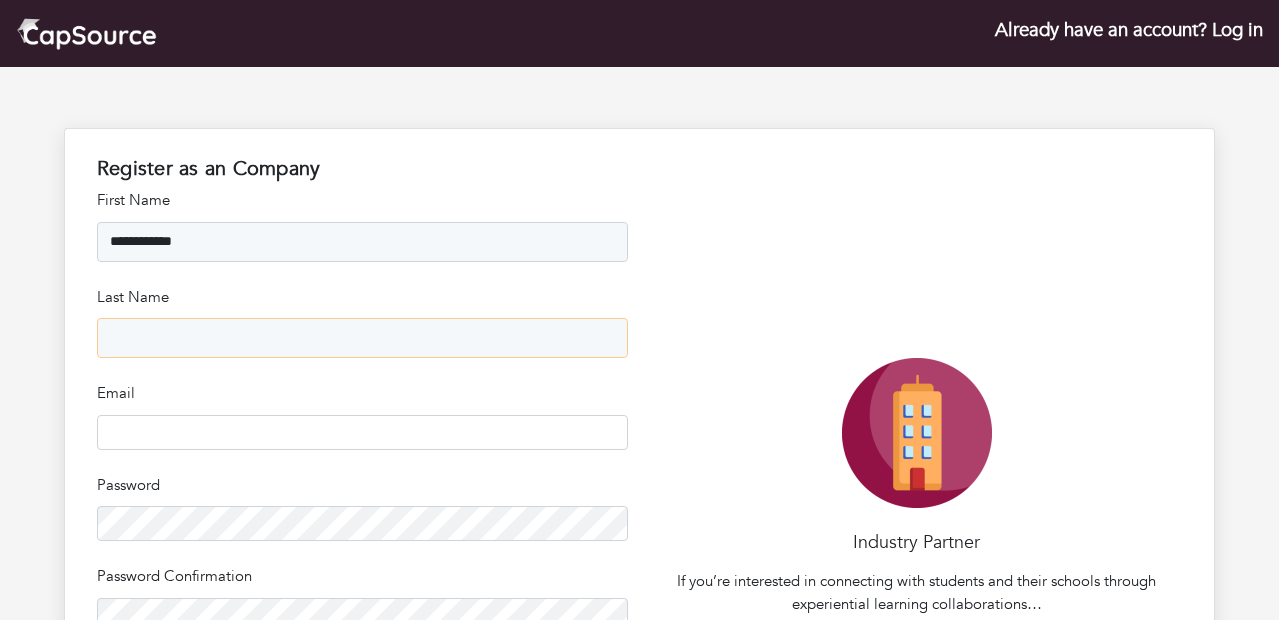 paste on "**********" 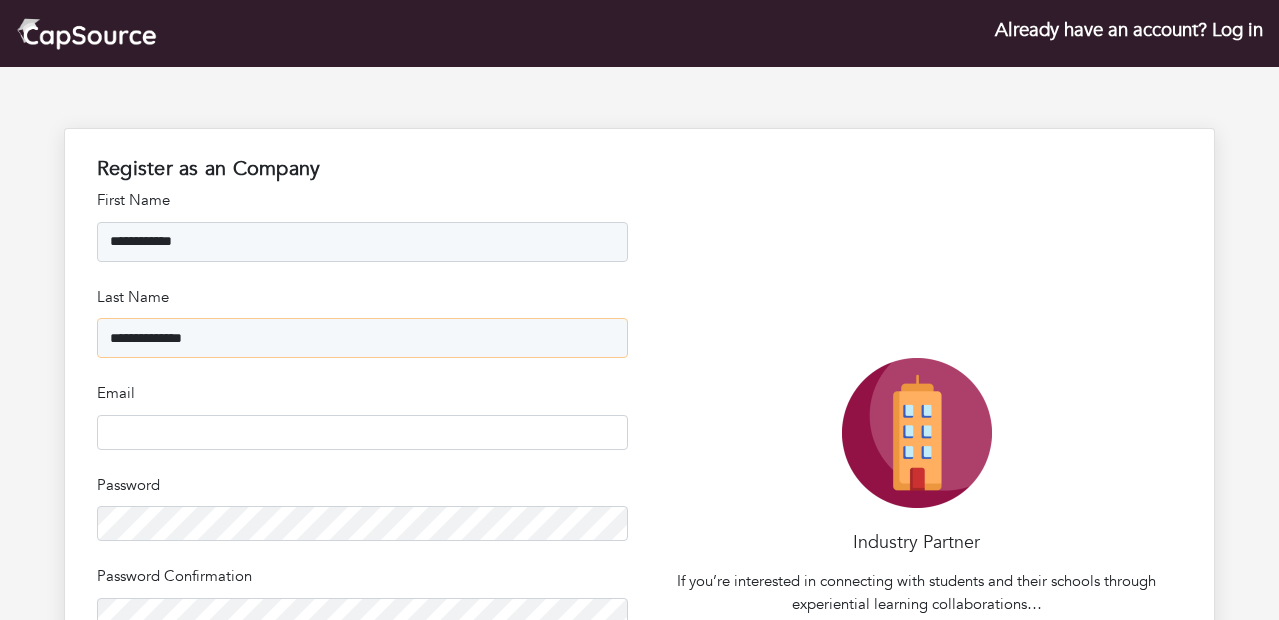 type on "**********" 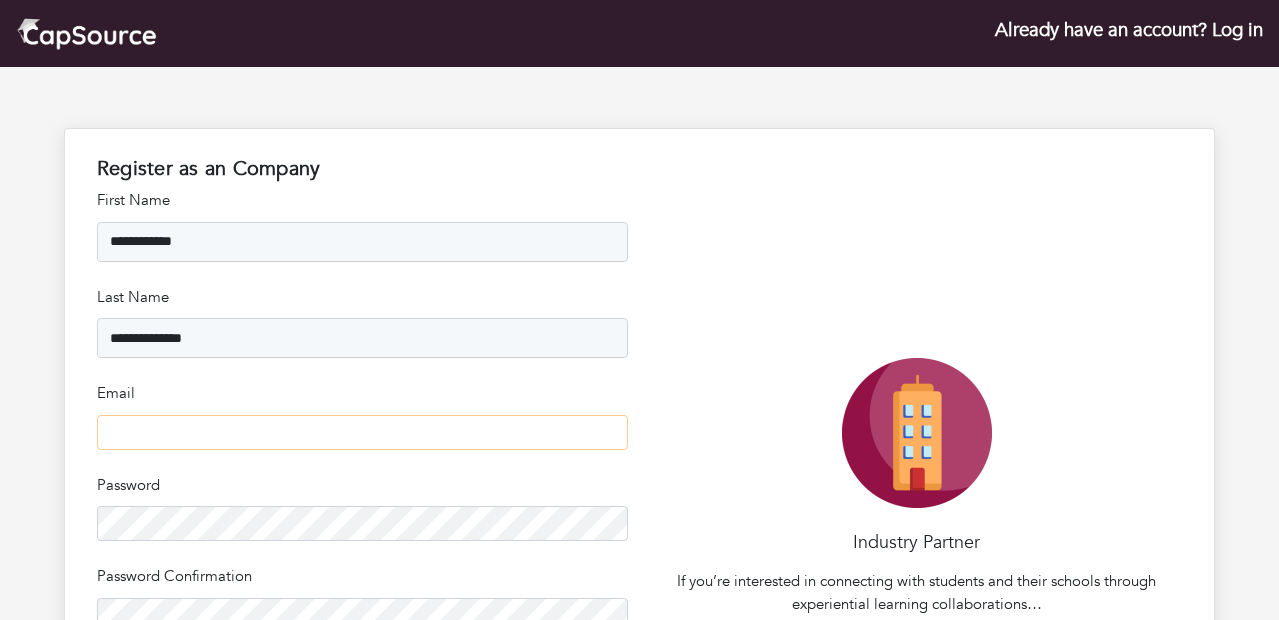 paste on "**********" 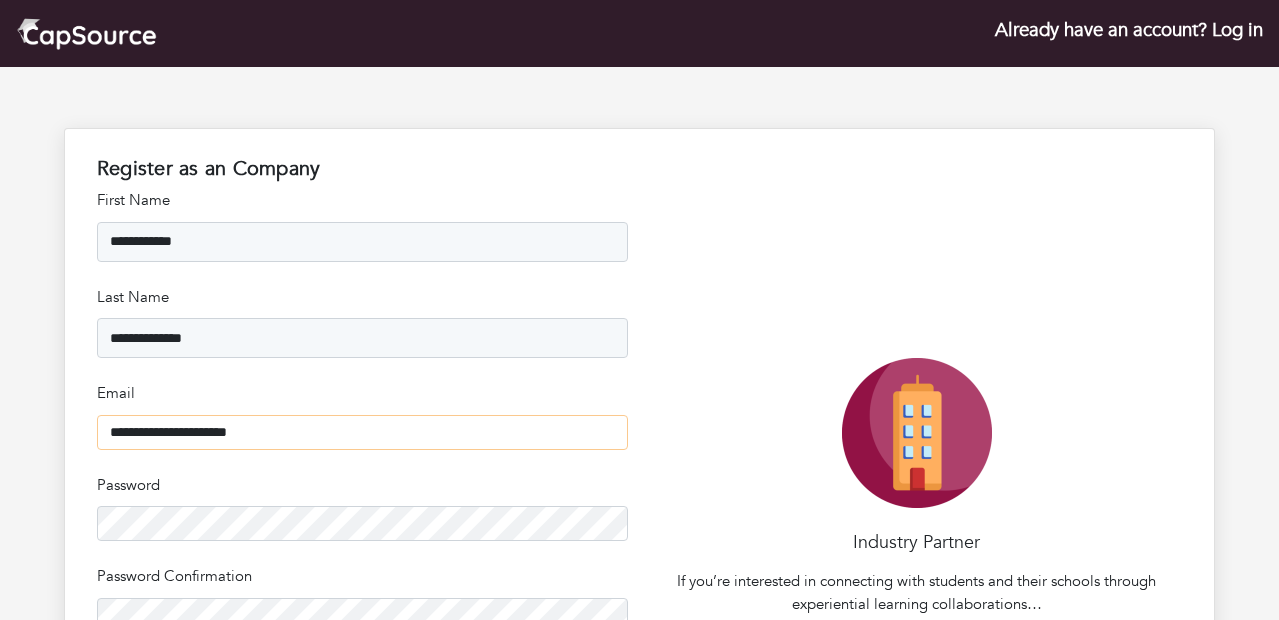 type on "**********" 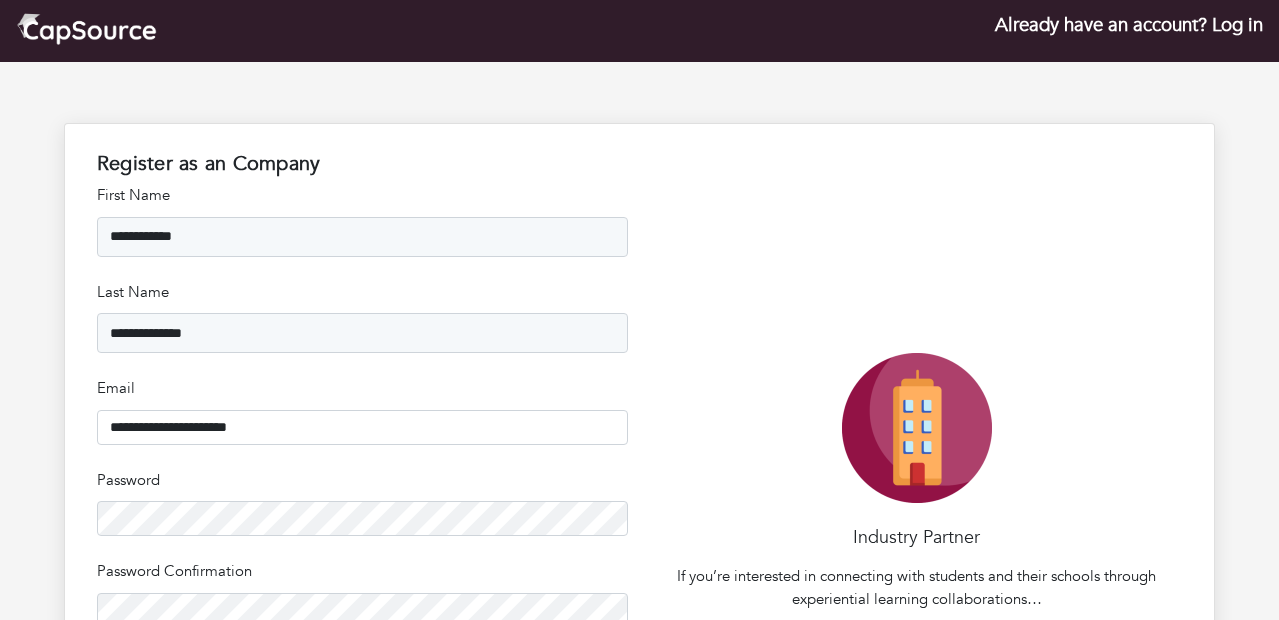 type 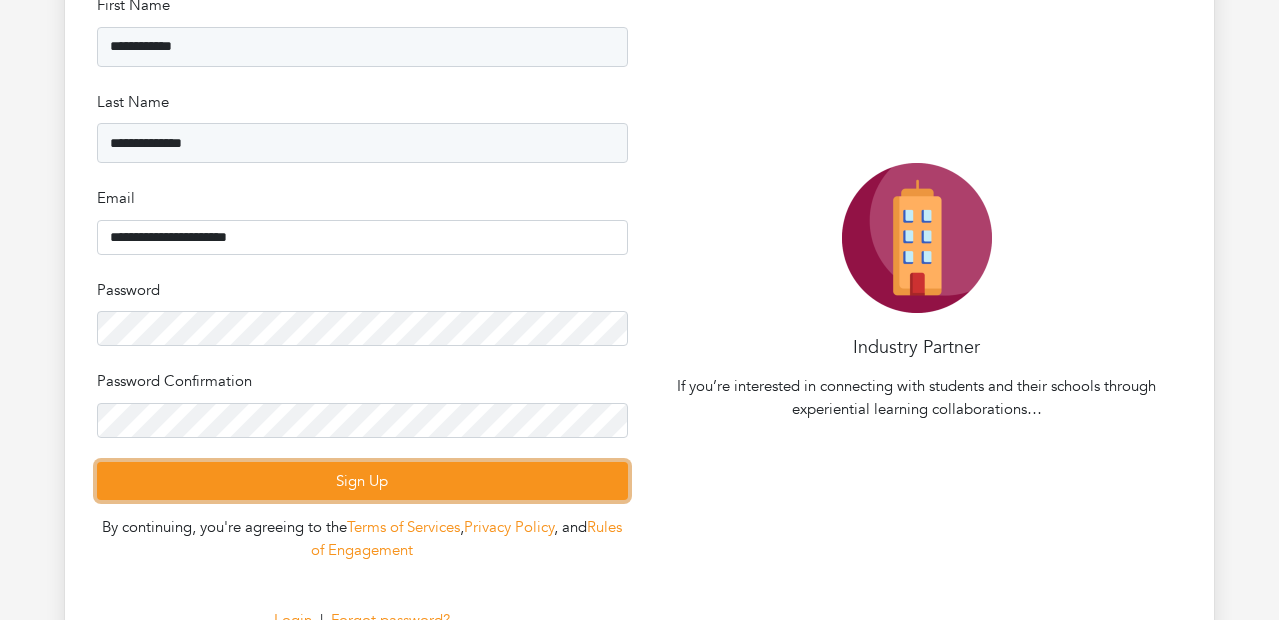 scroll, scrollTop: 303, scrollLeft: 0, axis: vertical 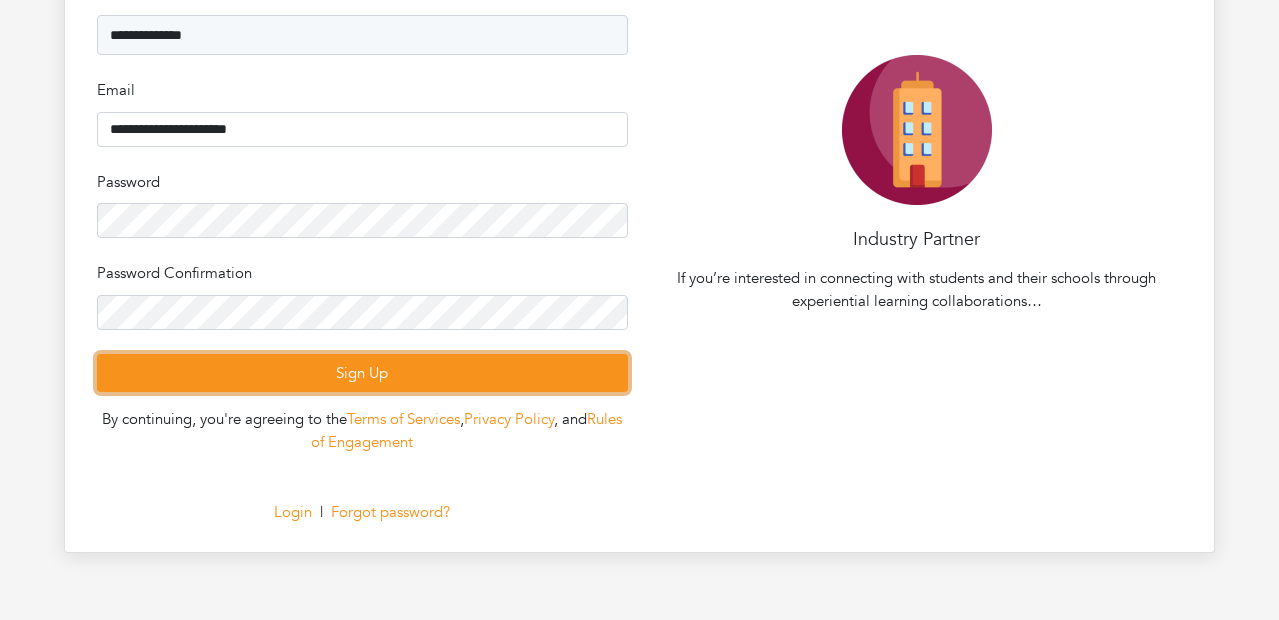 click on "Sign Up" at bounding box center [362, 373] 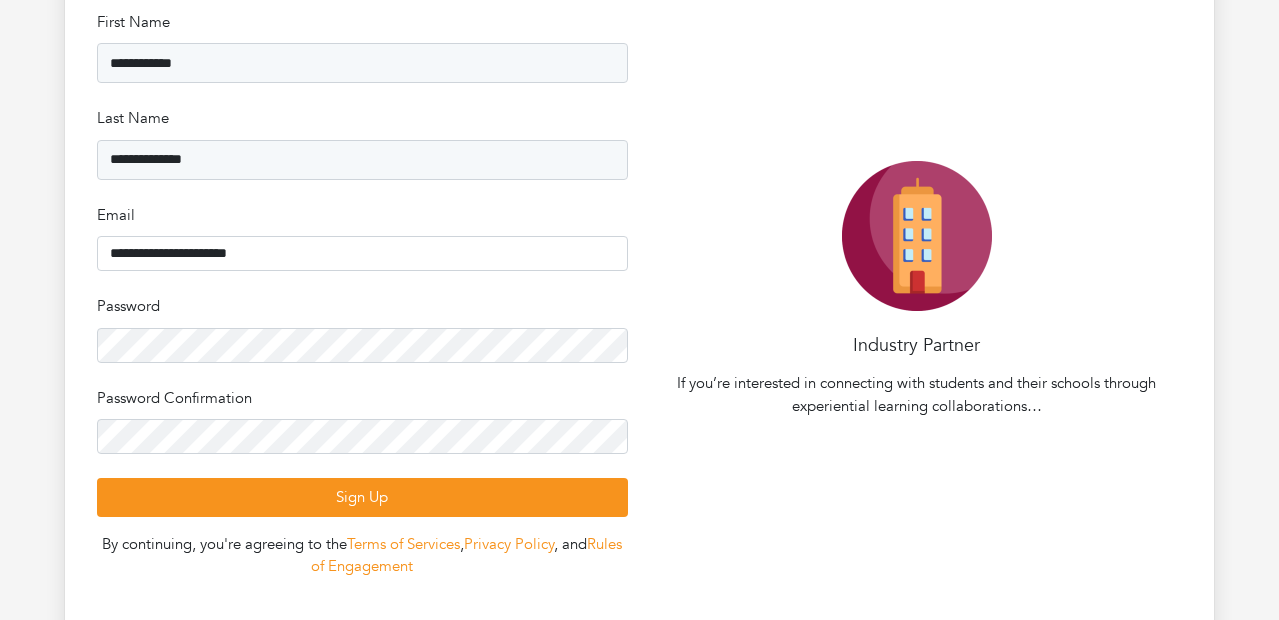 scroll, scrollTop: 341, scrollLeft: 0, axis: vertical 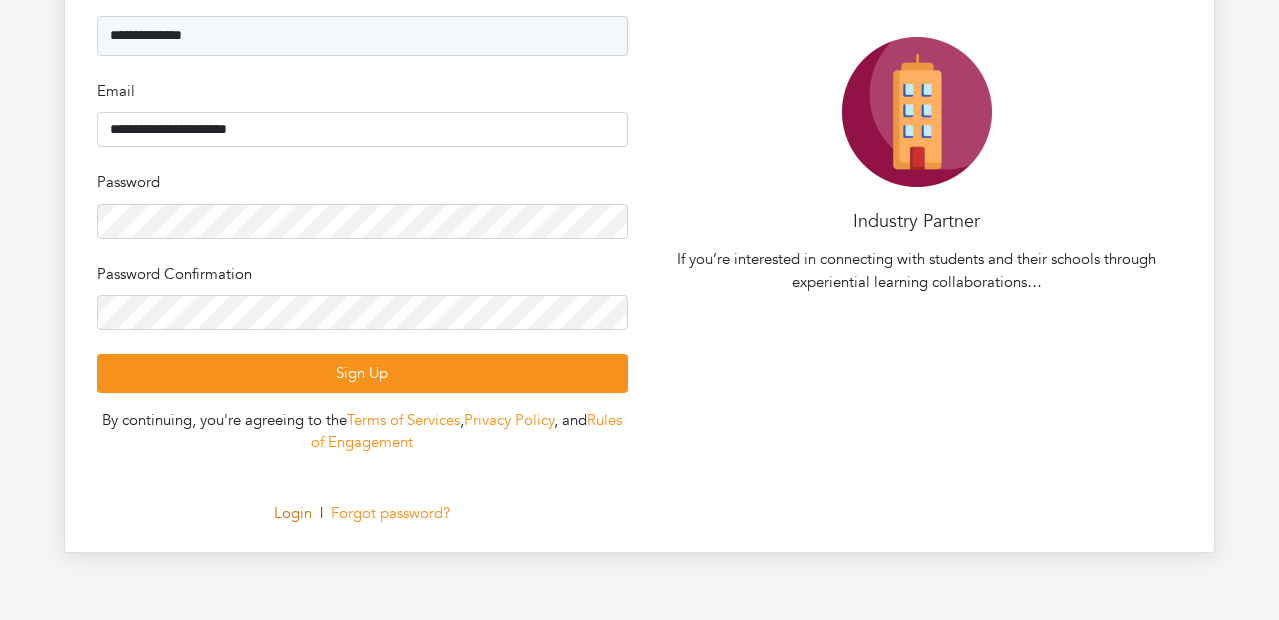 click on "Login" at bounding box center (293, 513) 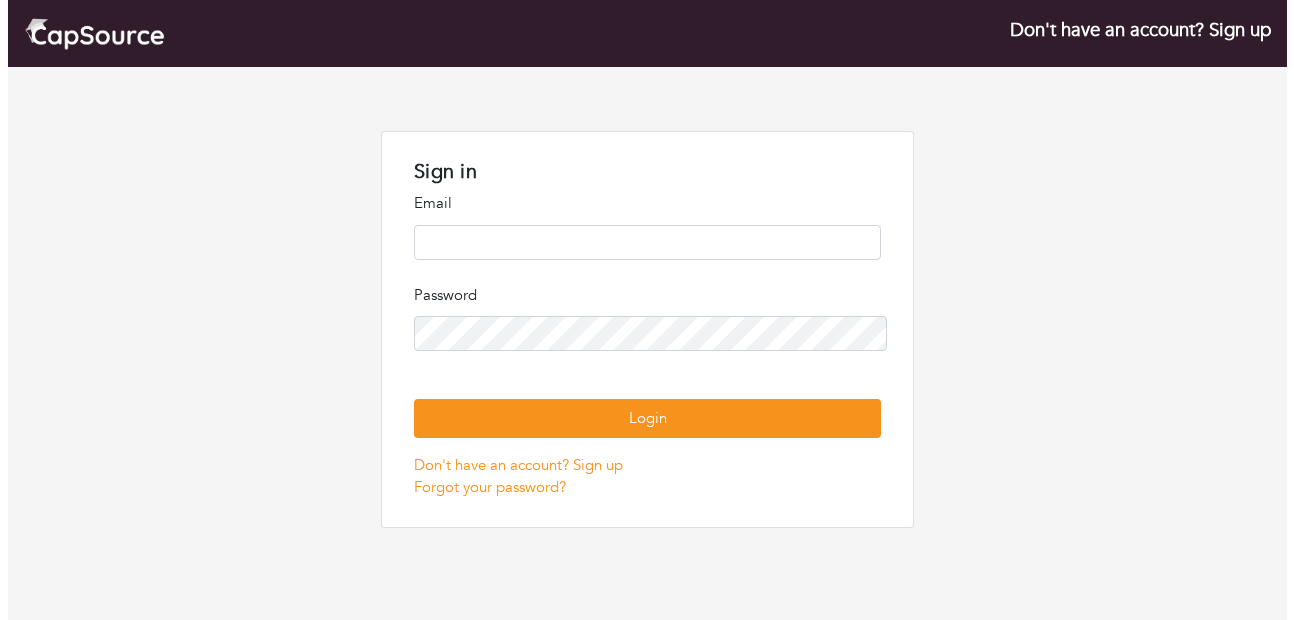 scroll, scrollTop: 0, scrollLeft: 0, axis: both 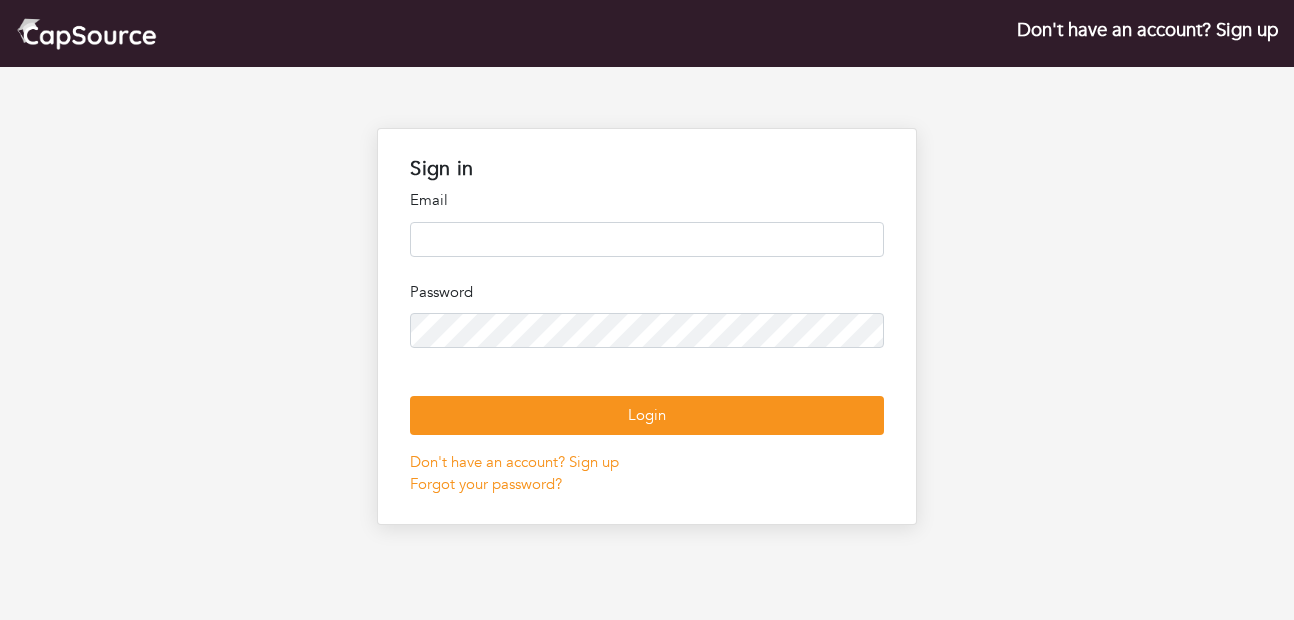 click at bounding box center (646, 239) 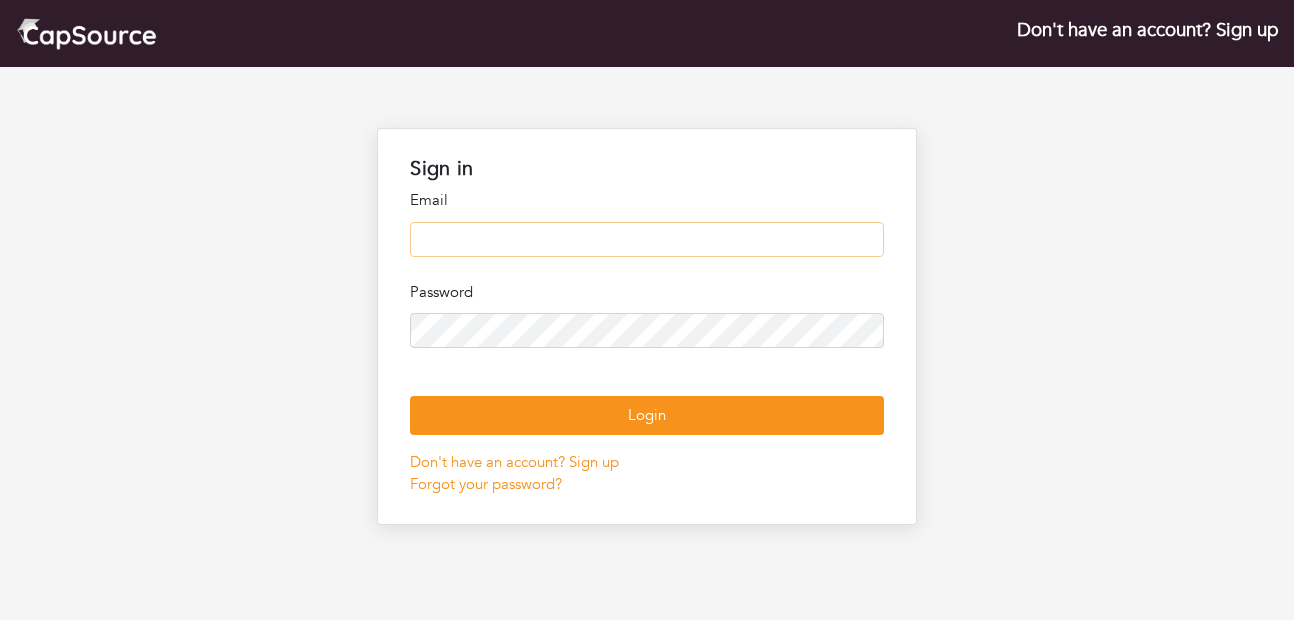 paste on "**********" 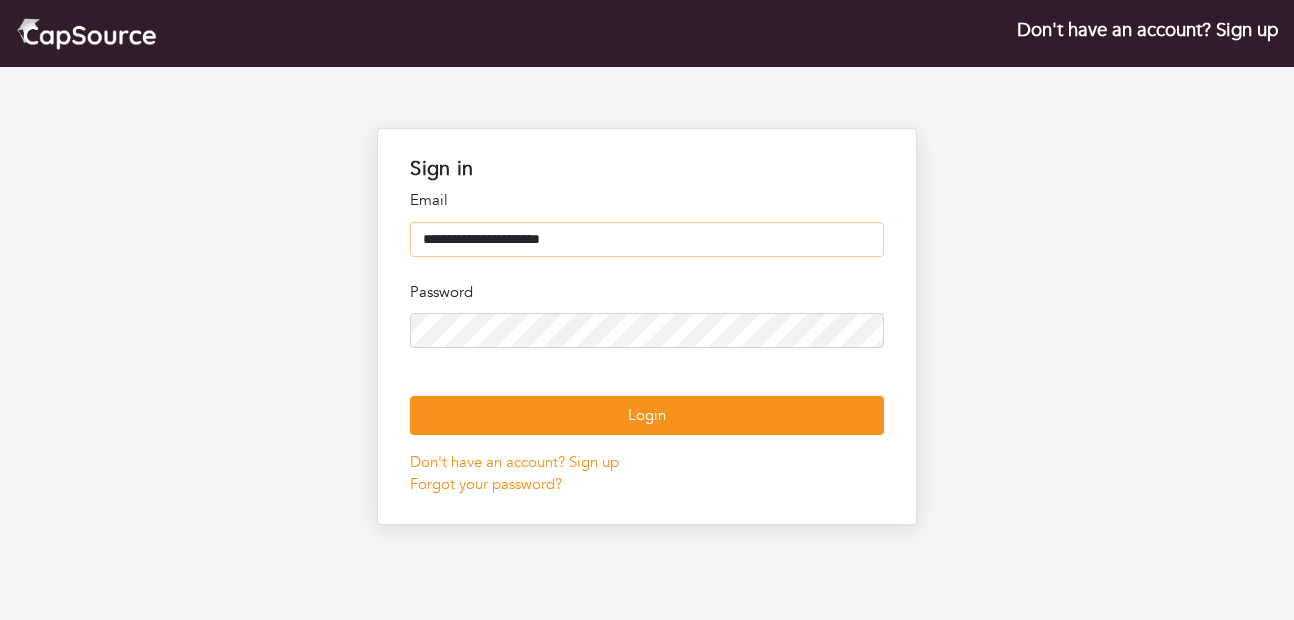 type on "**********" 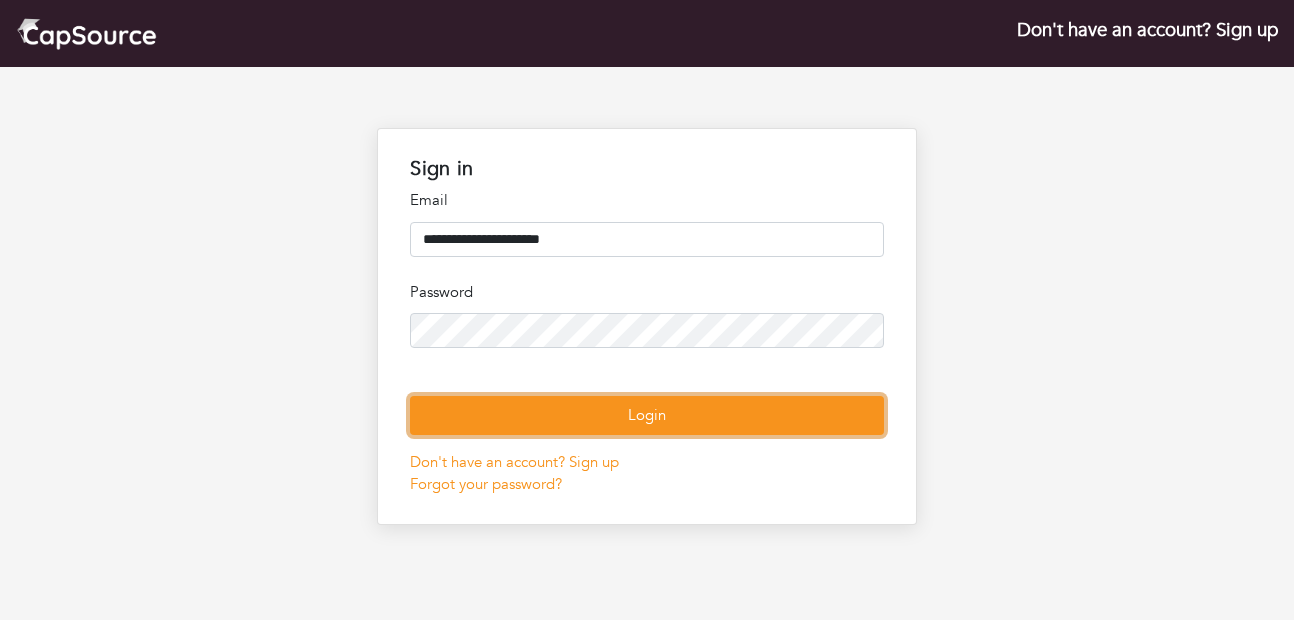 click on "Login" at bounding box center (646, 415) 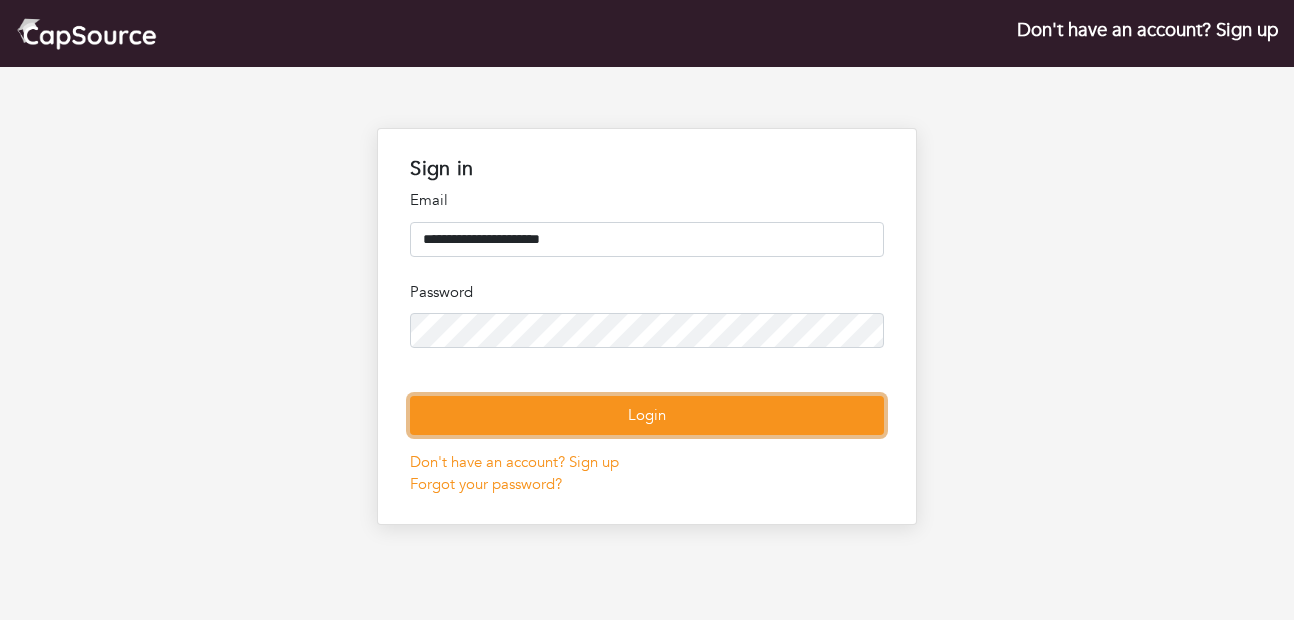 click on "Login" at bounding box center (646, 415) 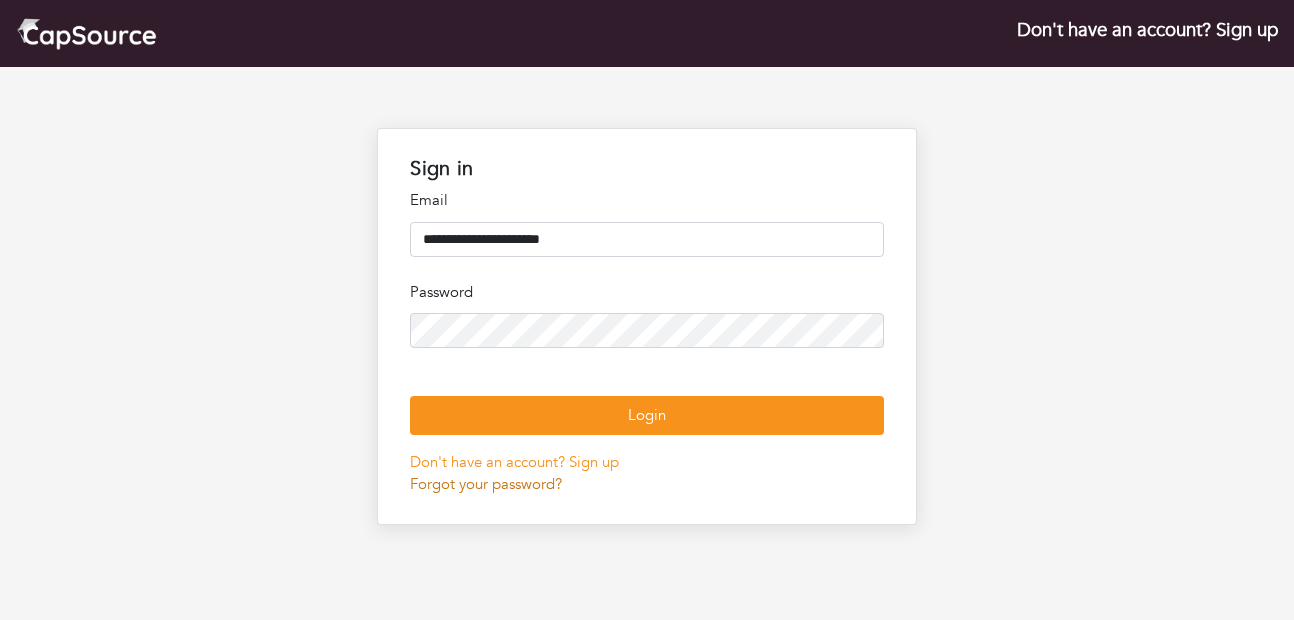 click on "Forgot your password?" at bounding box center (486, 484) 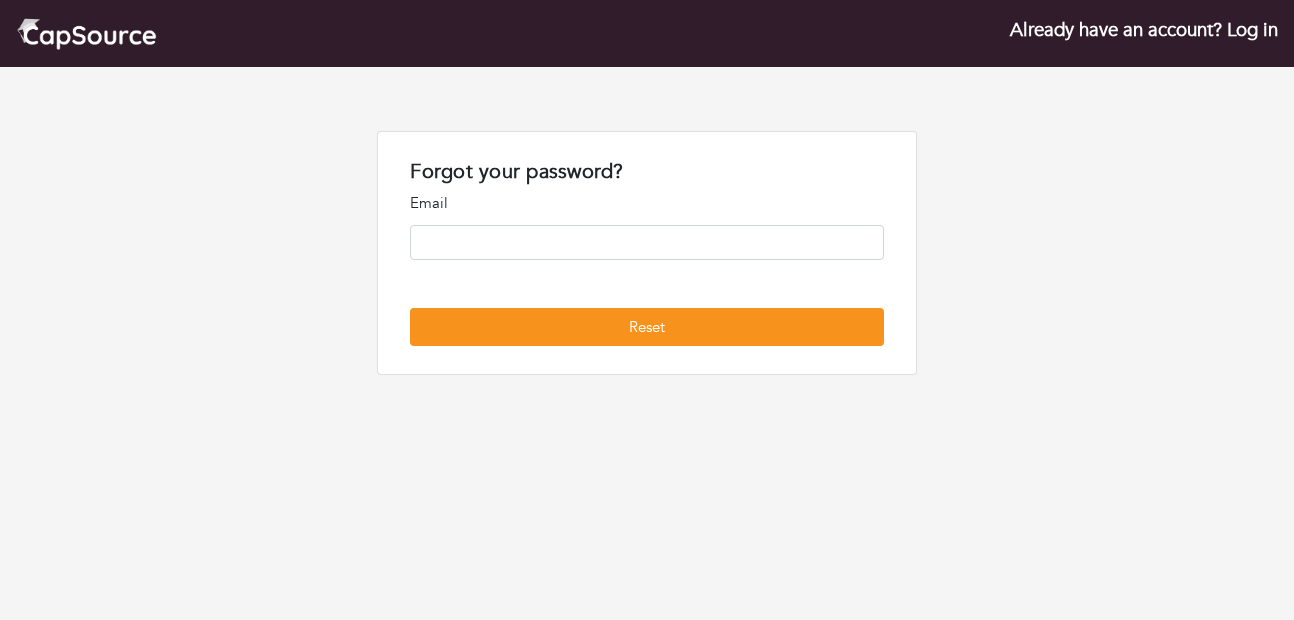 scroll, scrollTop: 0, scrollLeft: 0, axis: both 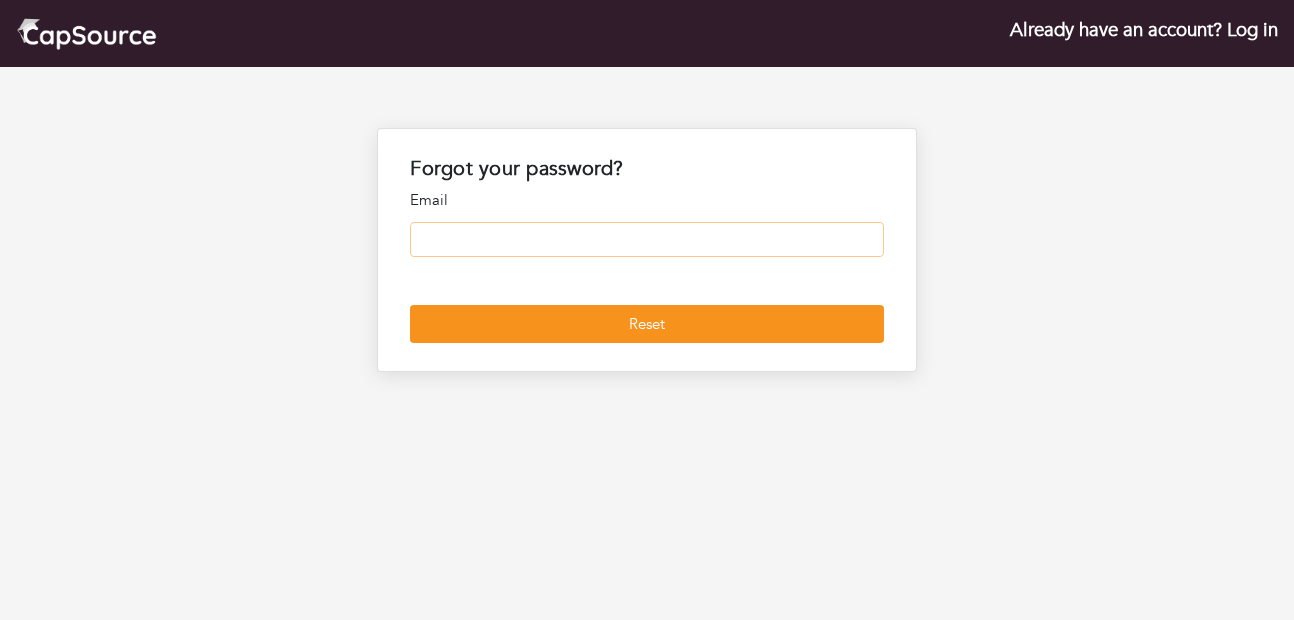 paste on "**********" 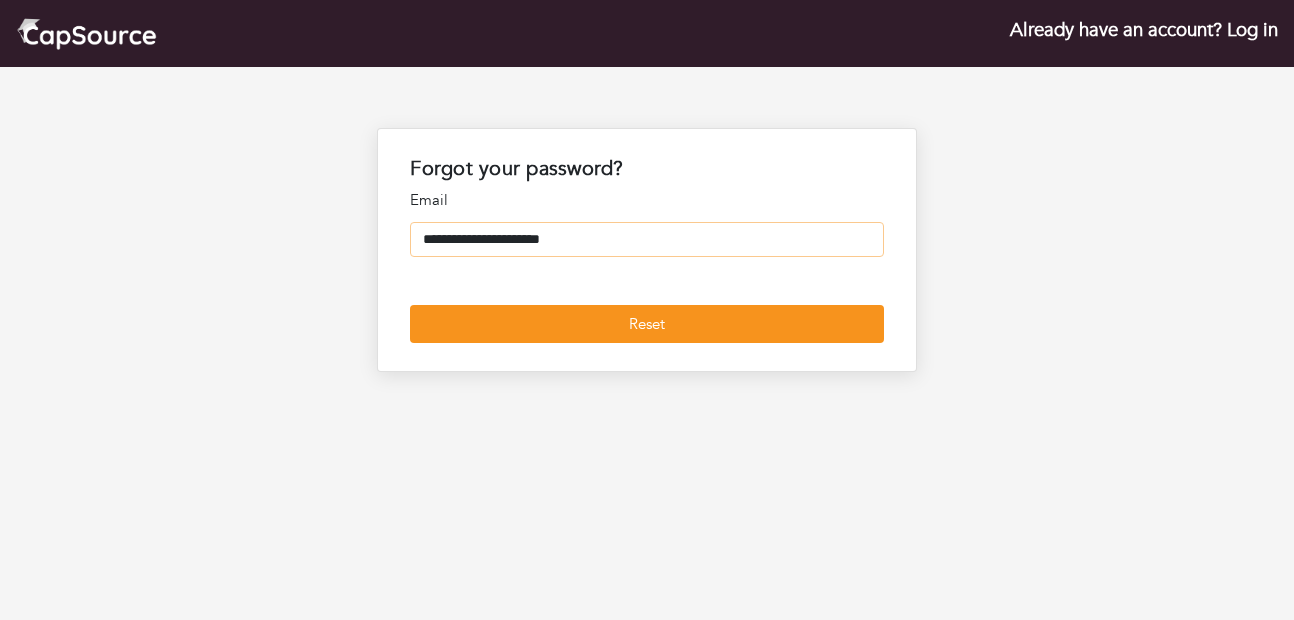type on "**********" 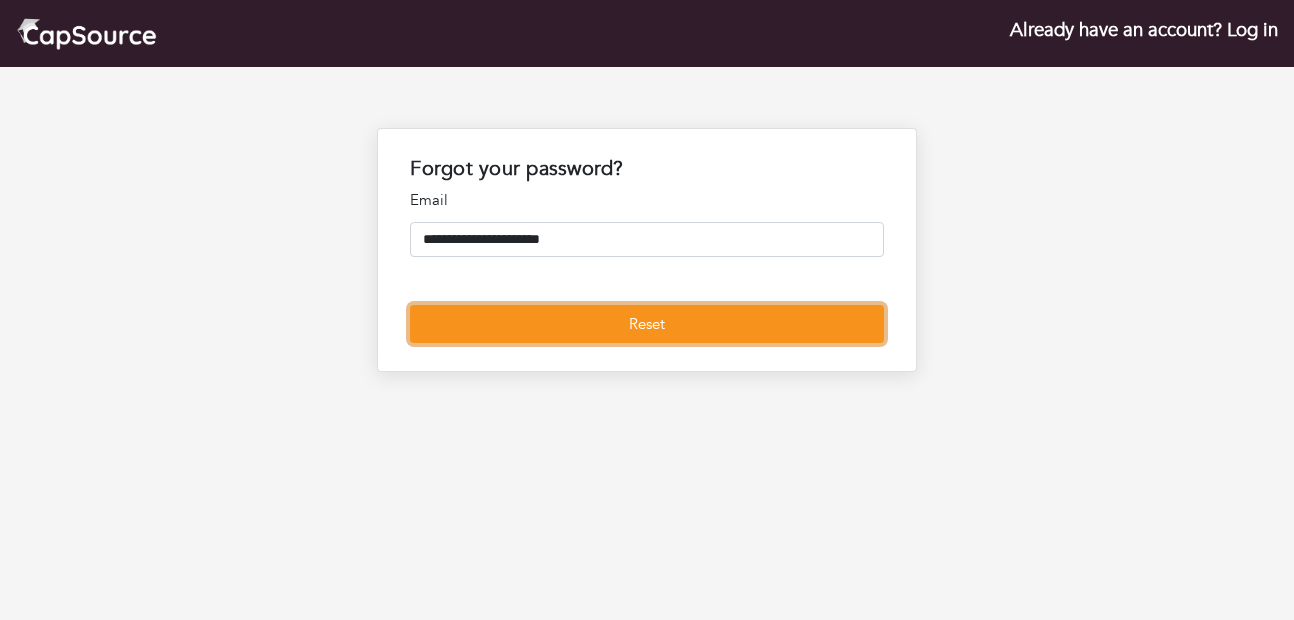 click on "Reset" at bounding box center [646, 324] 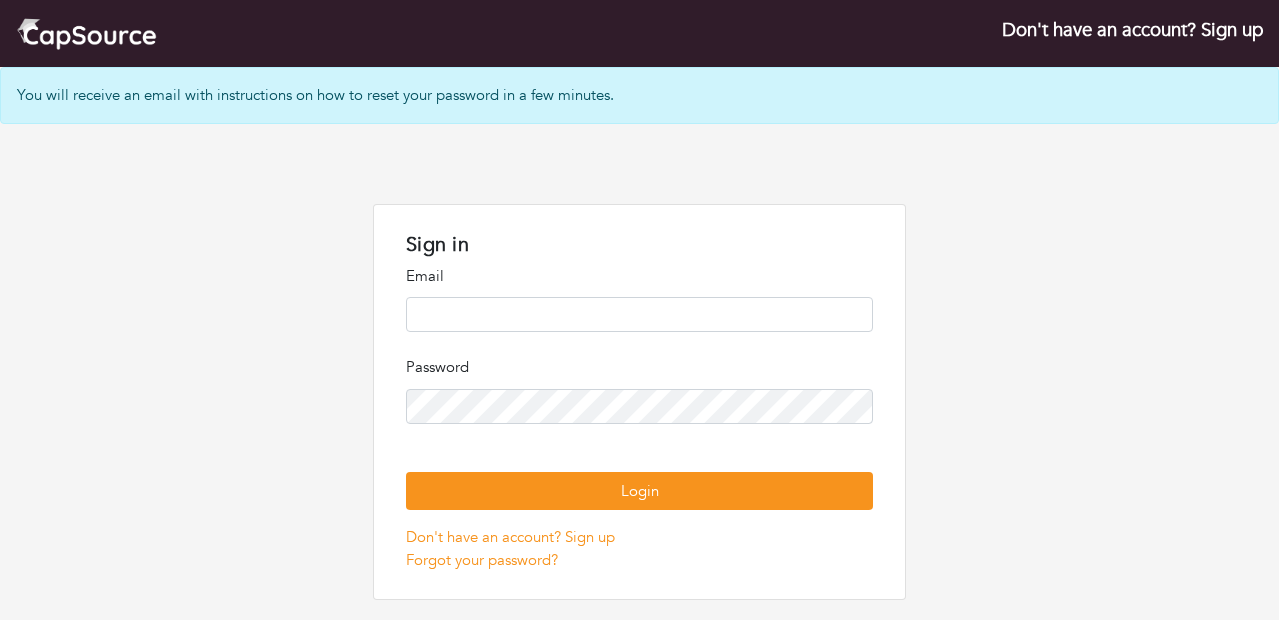 scroll, scrollTop: 0, scrollLeft: 0, axis: both 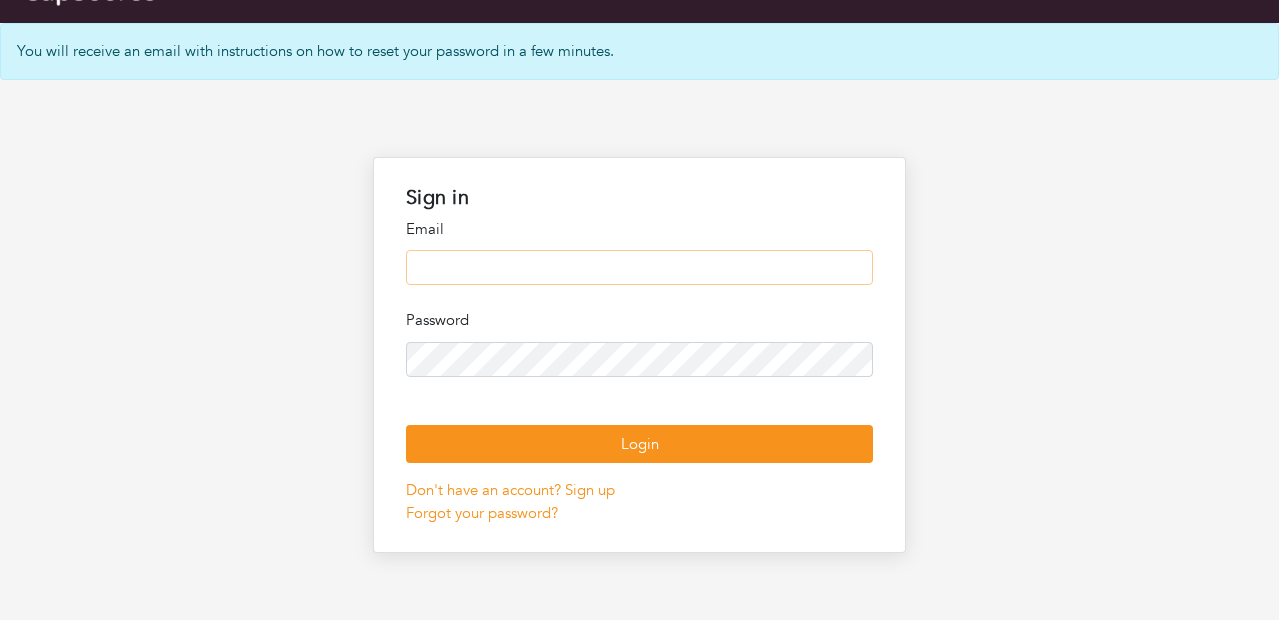 click at bounding box center [639, 267] 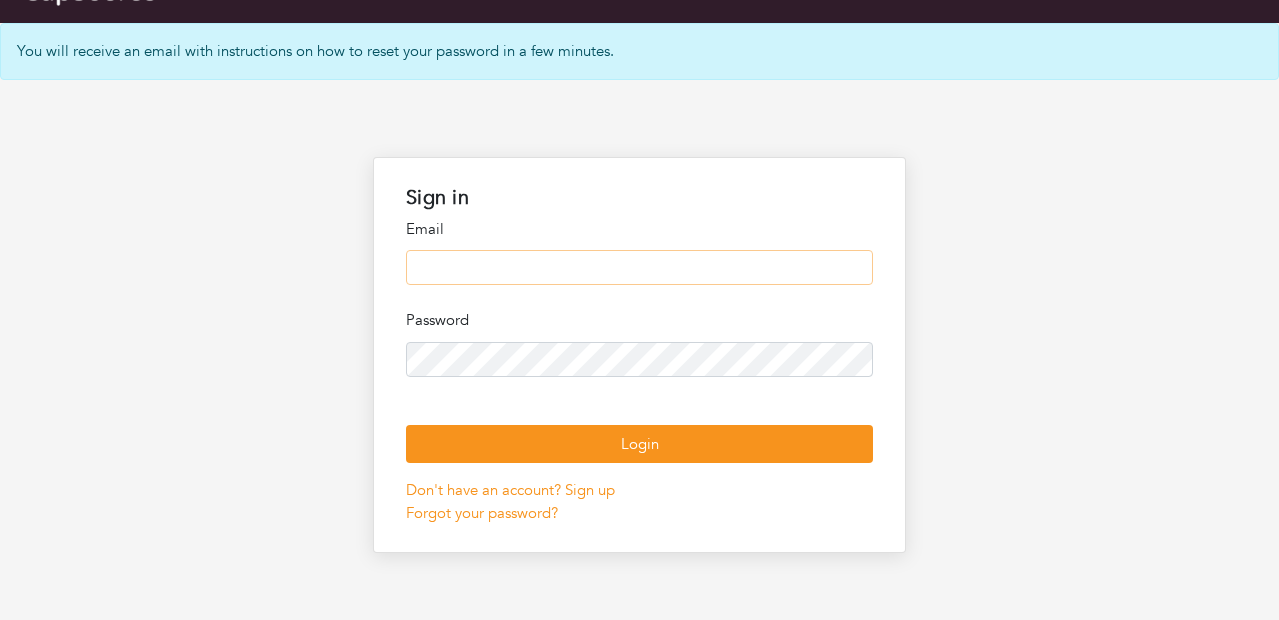 paste on "**********" 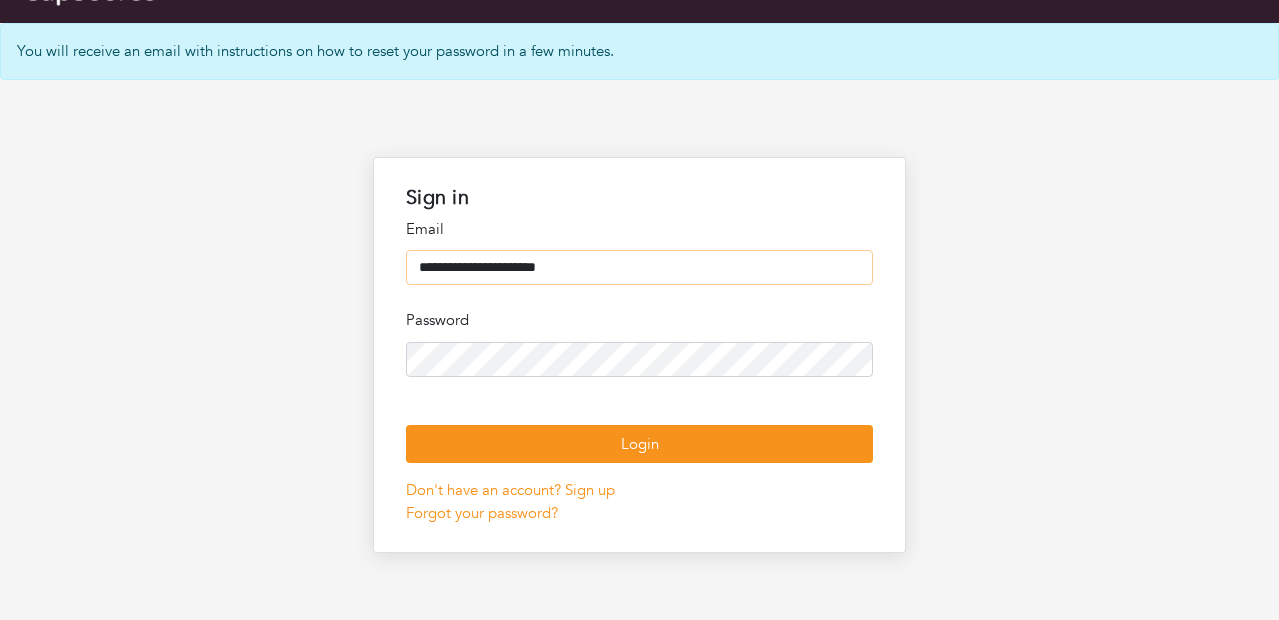 type on "**********" 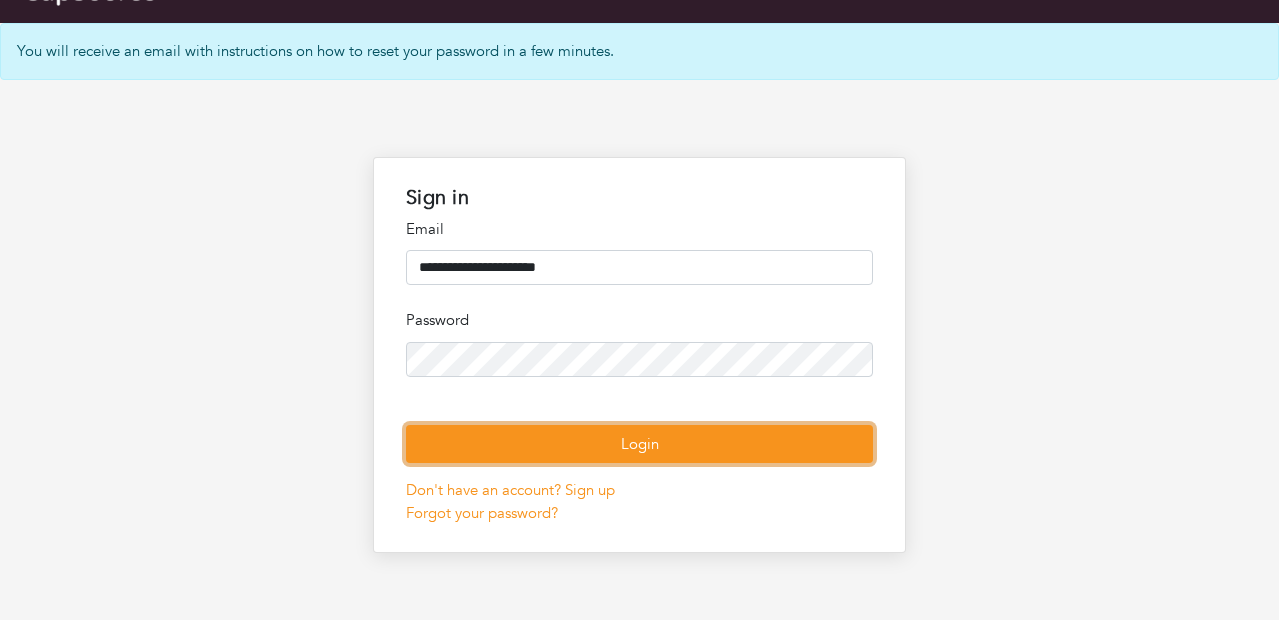 click on "Login" at bounding box center (639, 444) 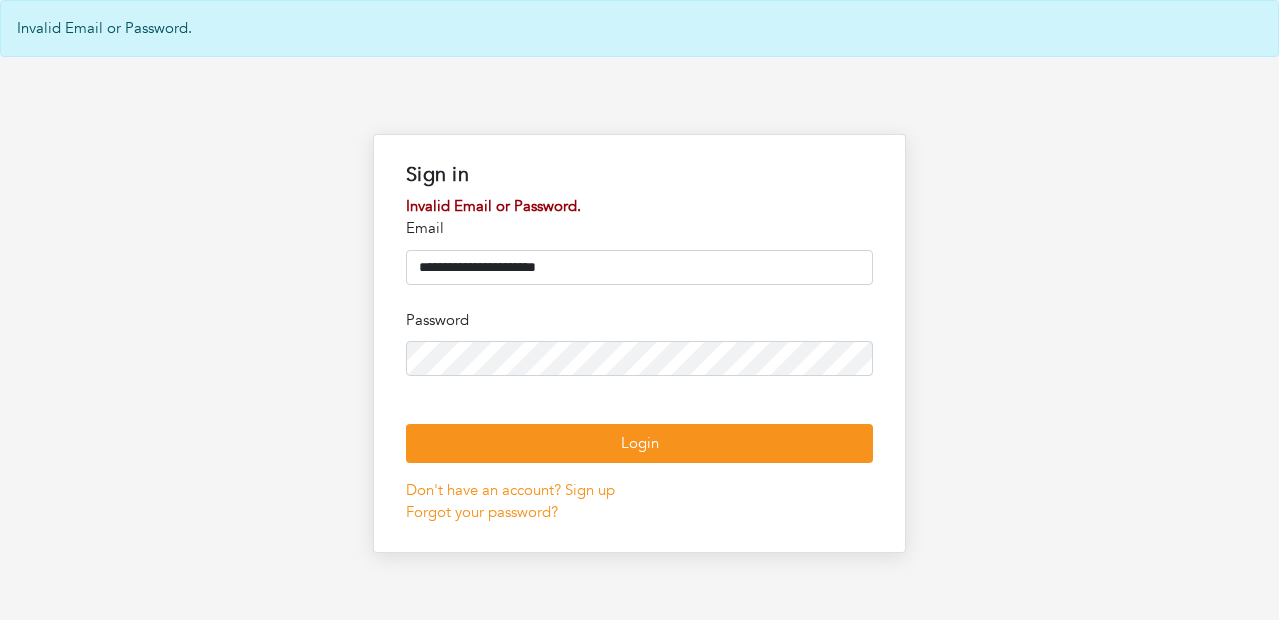 scroll, scrollTop: 138, scrollLeft: 0, axis: vertical 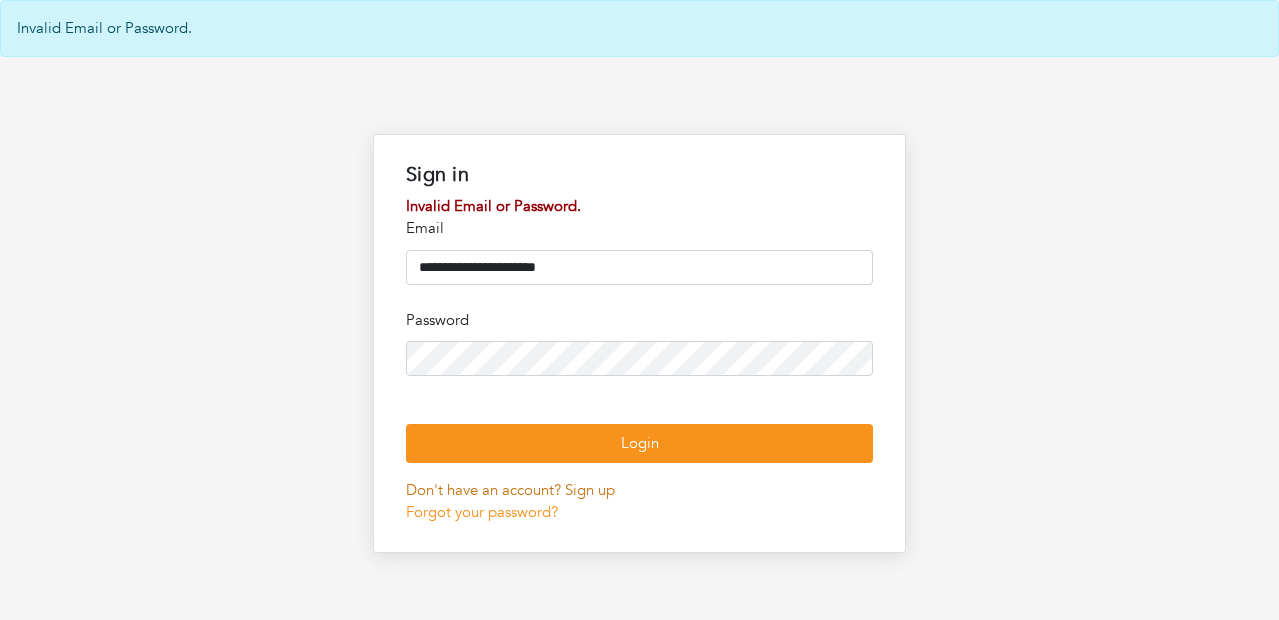 click on "Don't have an account? Sign up" at bounding box center (510, 490) 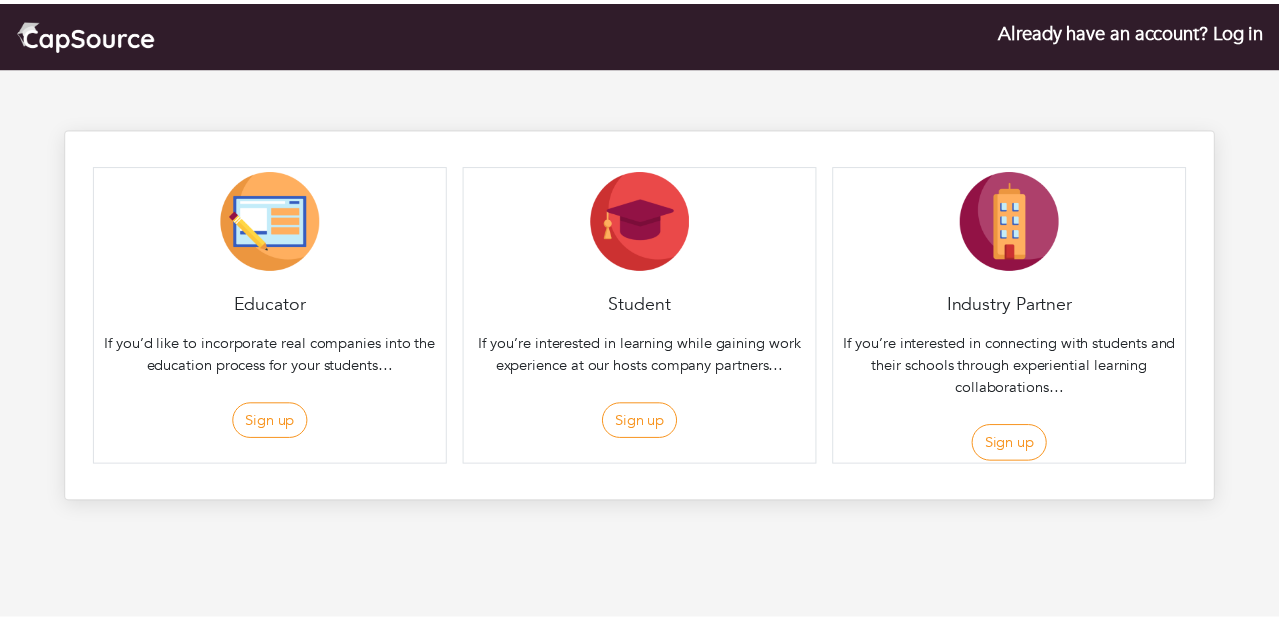 scroll, scrollTop: 0, scrollLeft: 0, axis: both 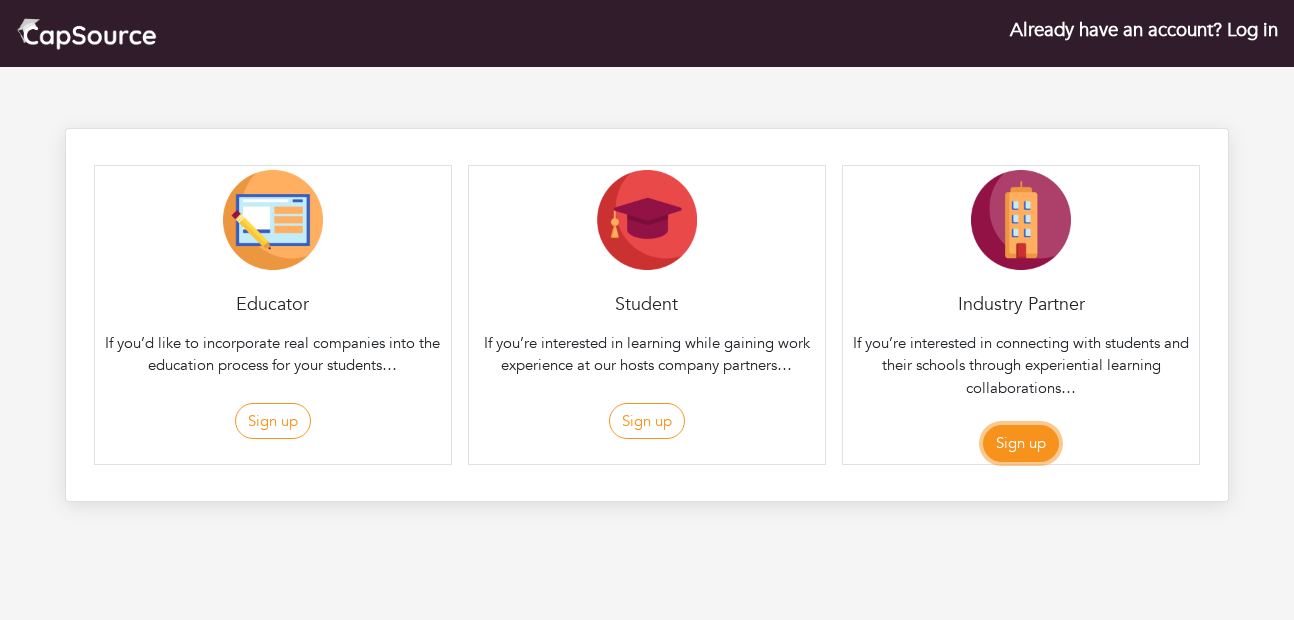 click on "Sign up" at bounding box center (1021, 443) 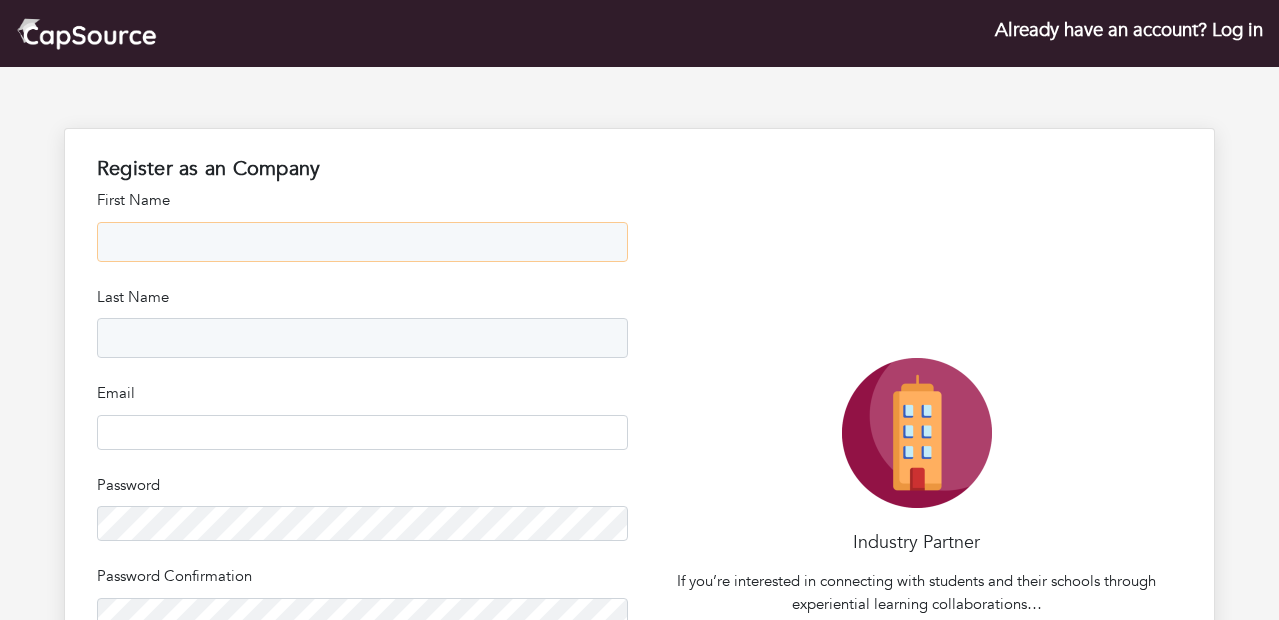 click at bounding box center [362, 242] 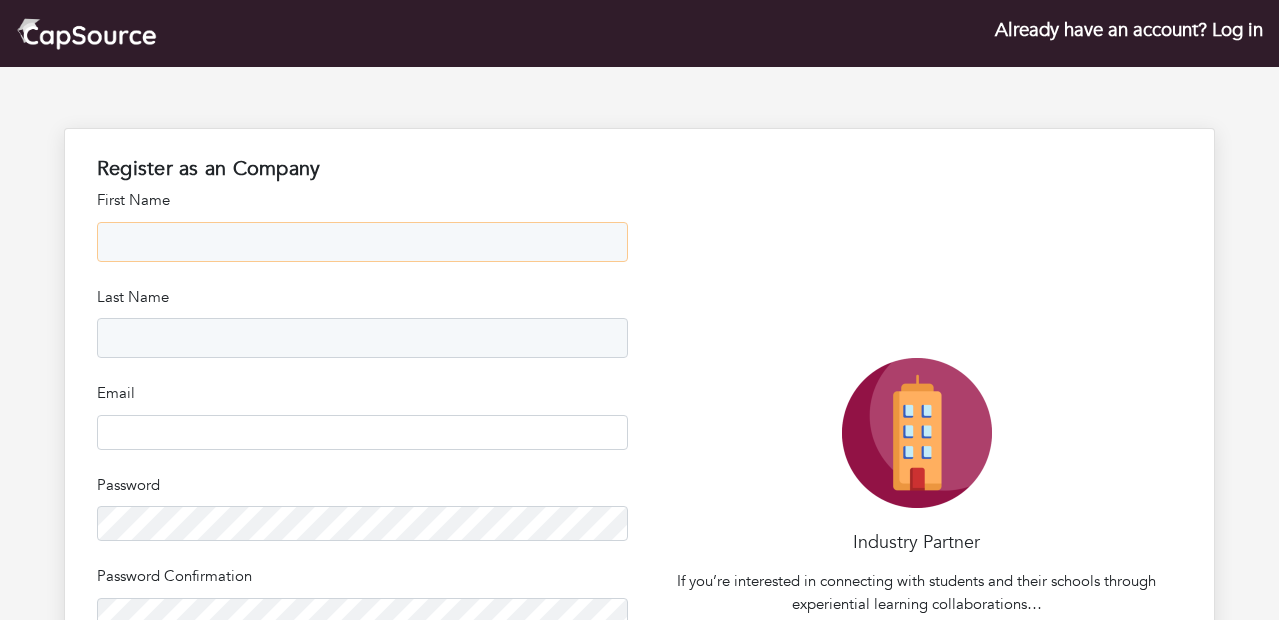 type on "**********" 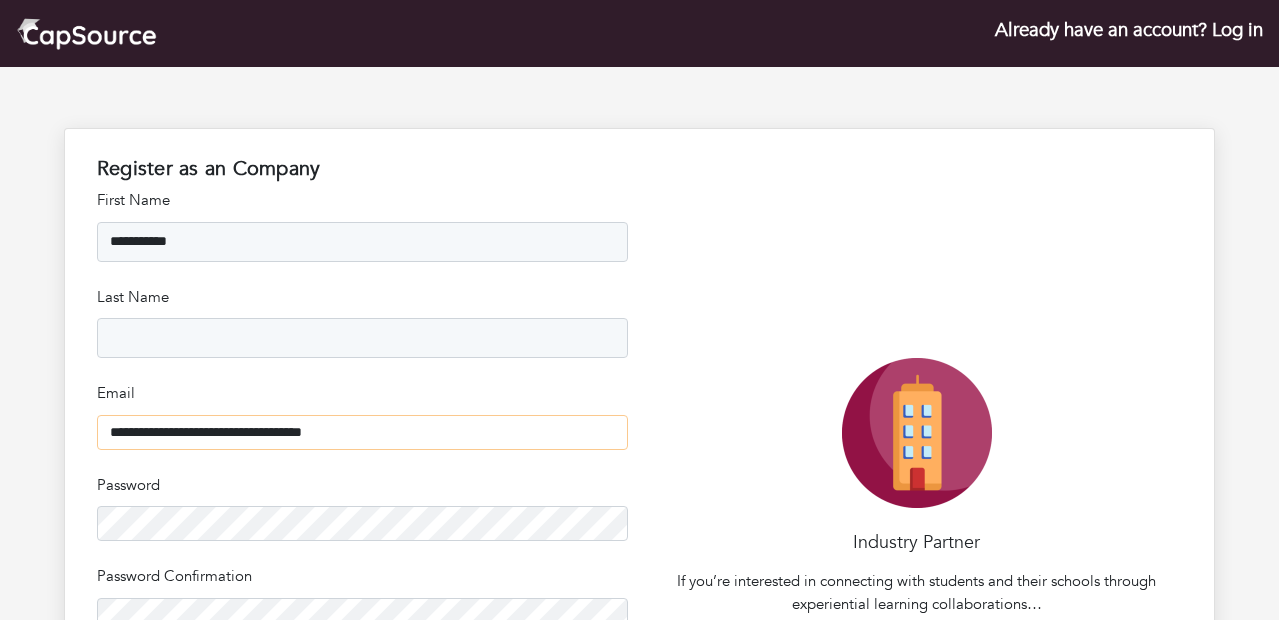 click on "**********" at bounding box center [362, 432] 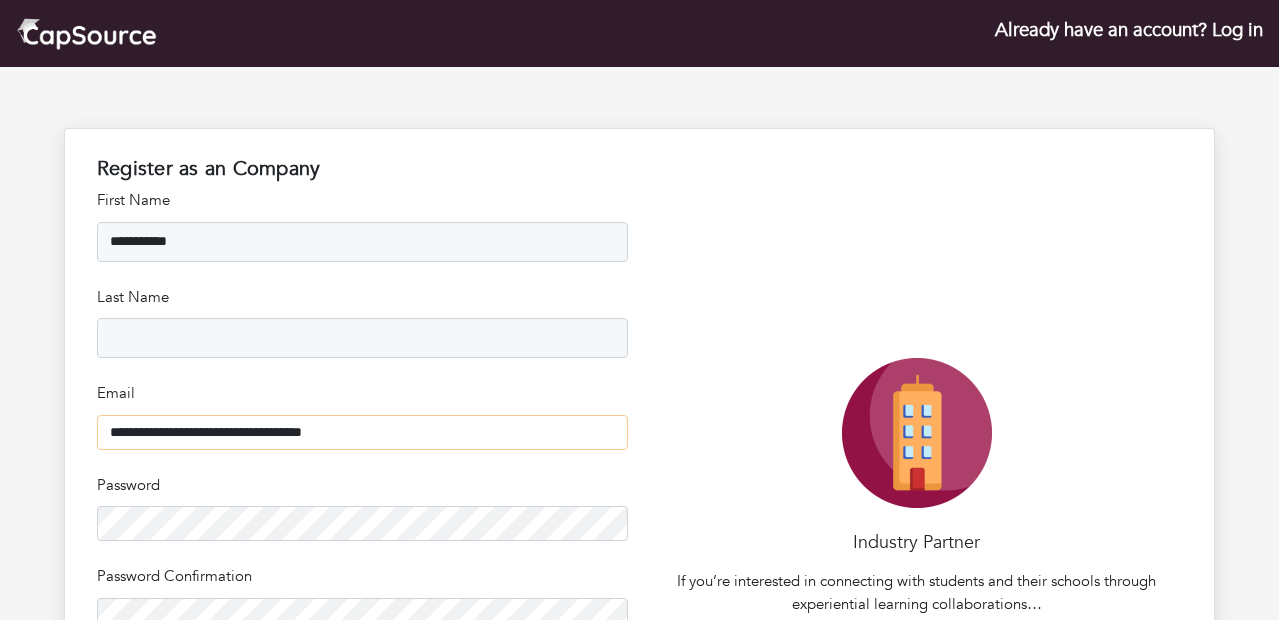 paste 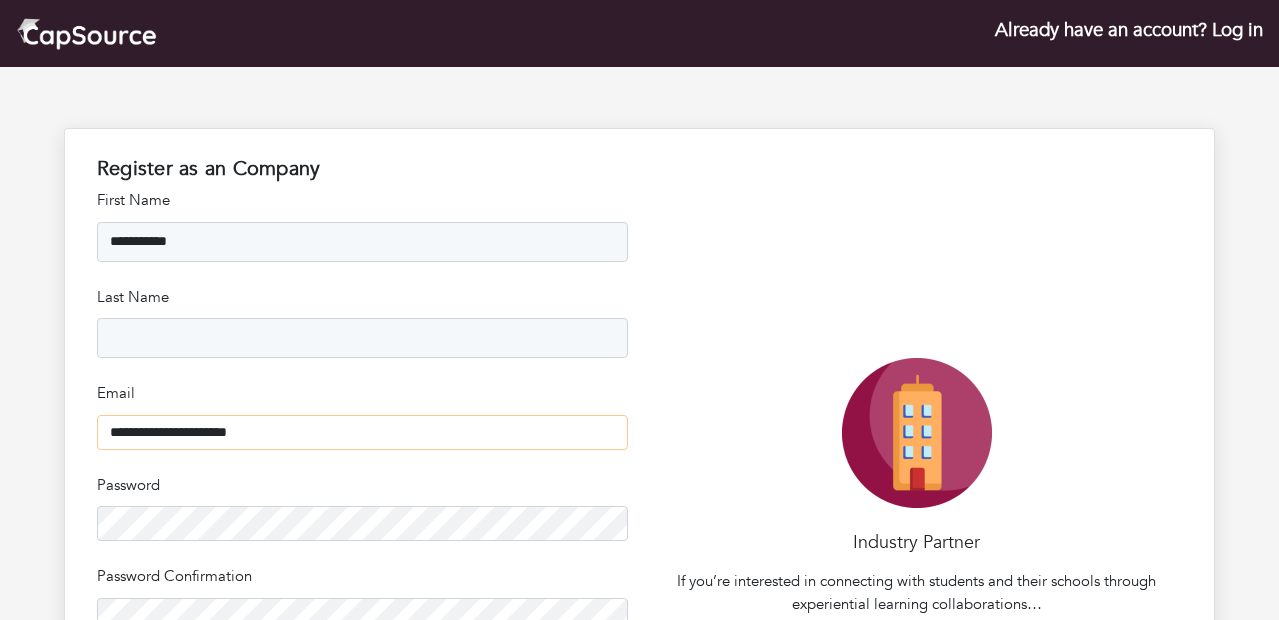 type on "**********" 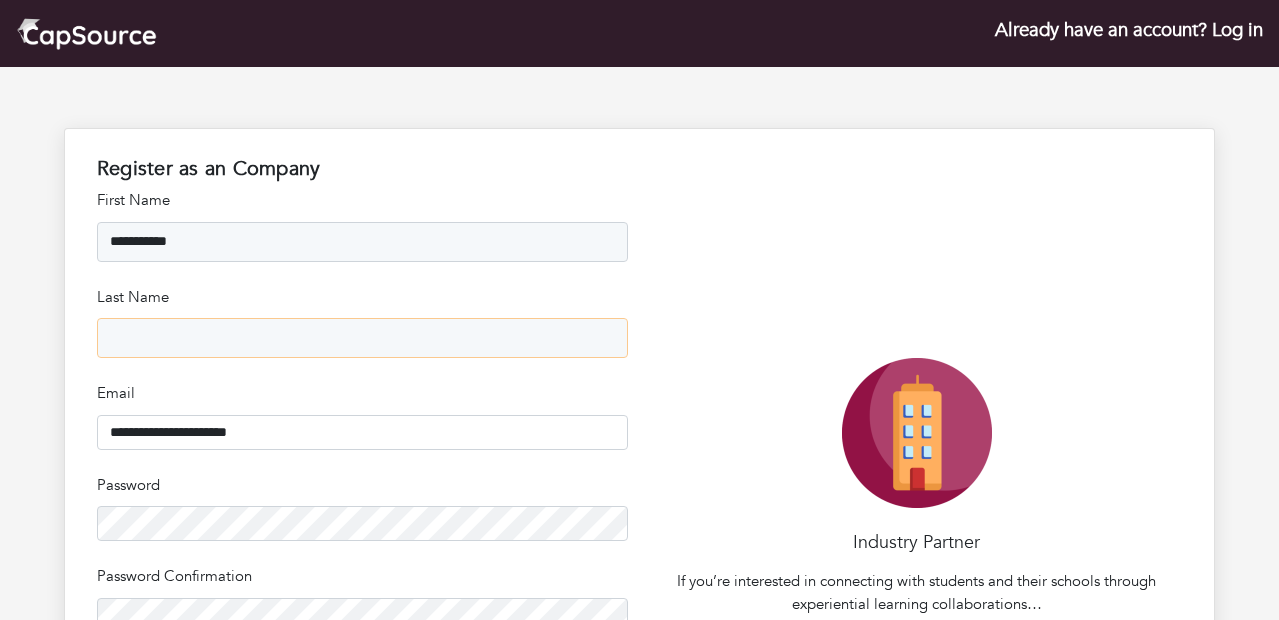 click at bounding box center (362, 338) 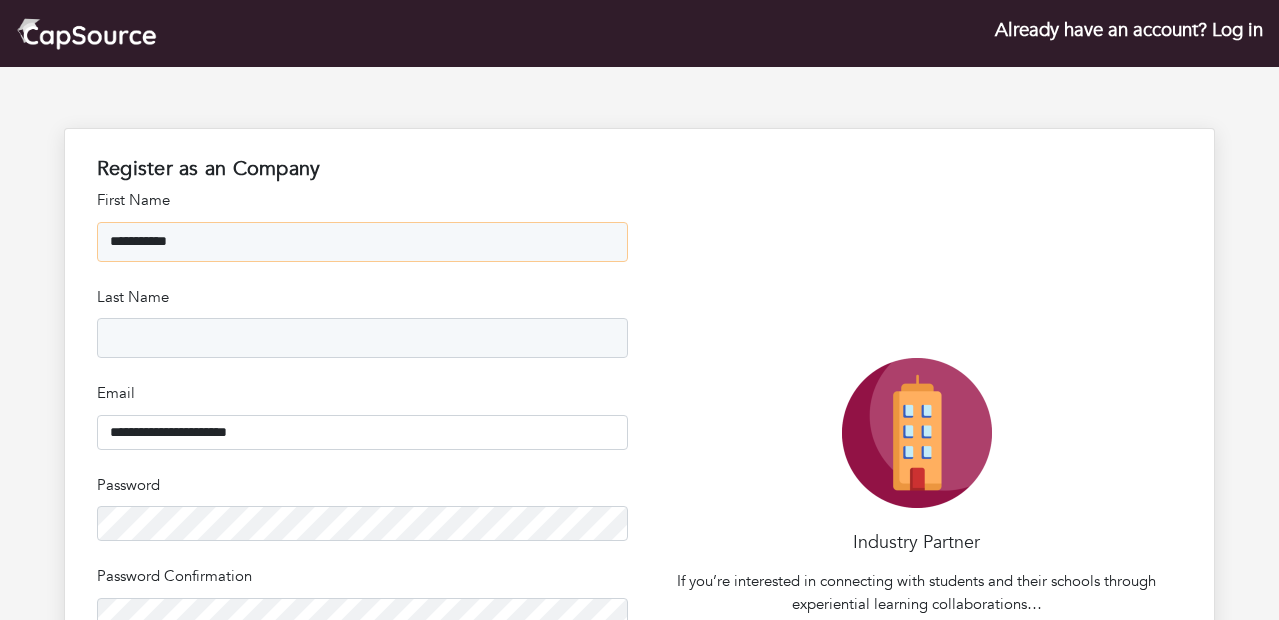 click on "**********" at bounding box center [362, 242] 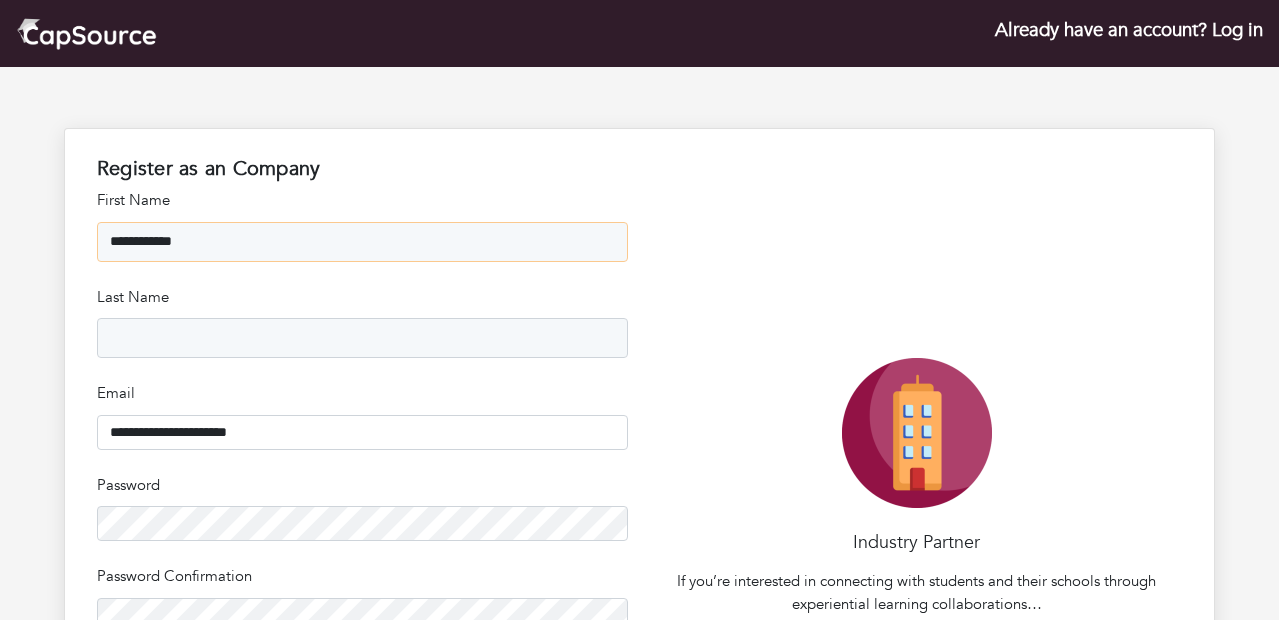 type on "**********" 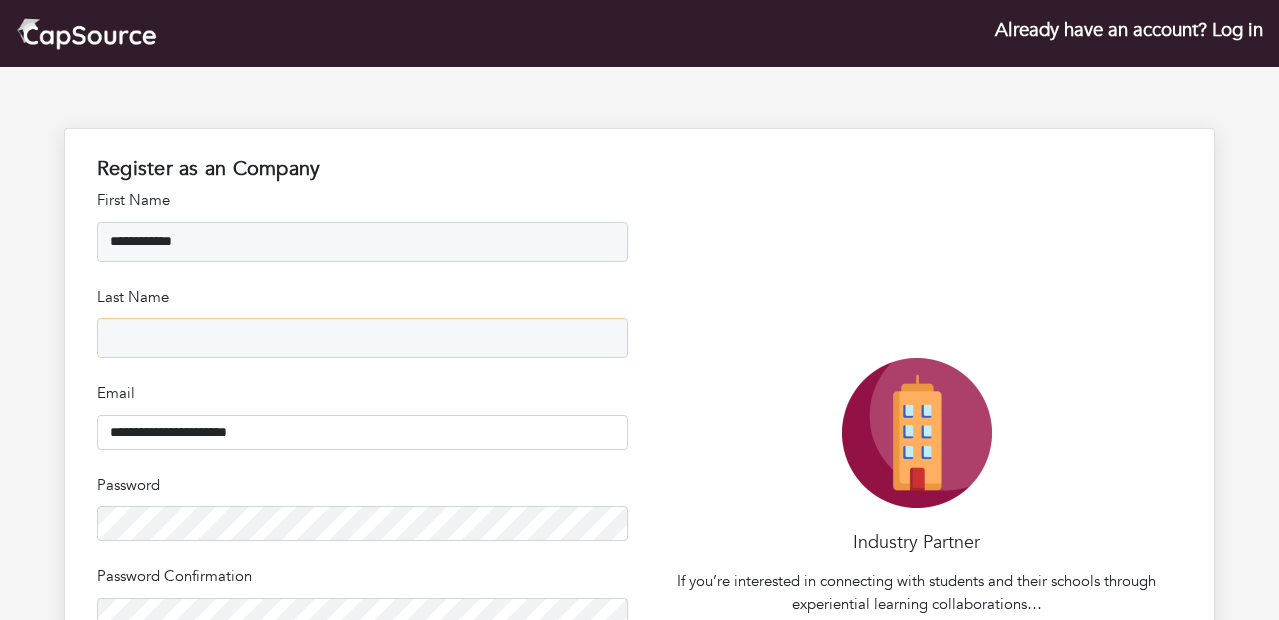 paste on "**********" 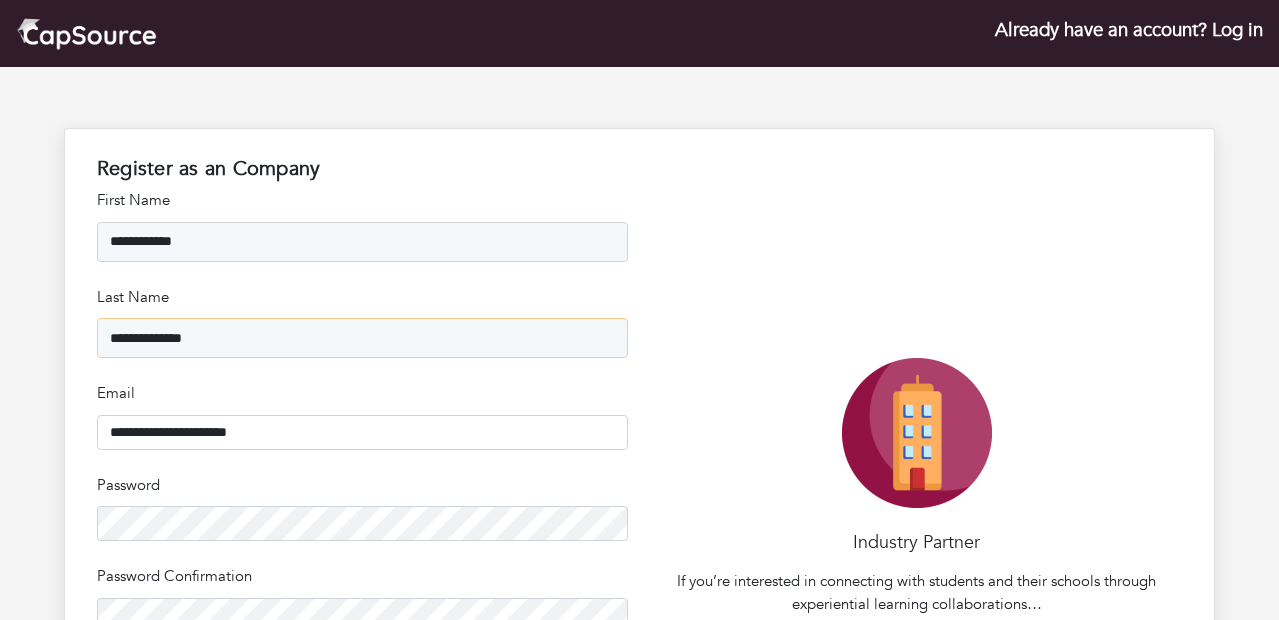 type on "**********" 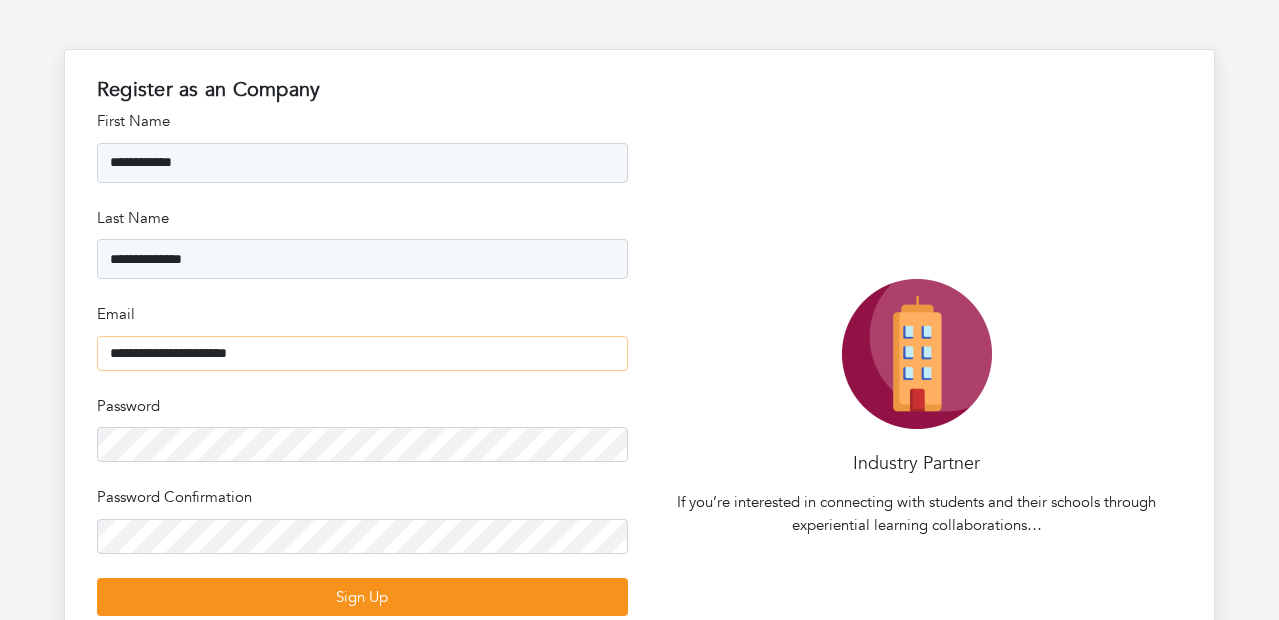 scroll, scrollTop: 120, scrollLeft: 0, axis: vertical 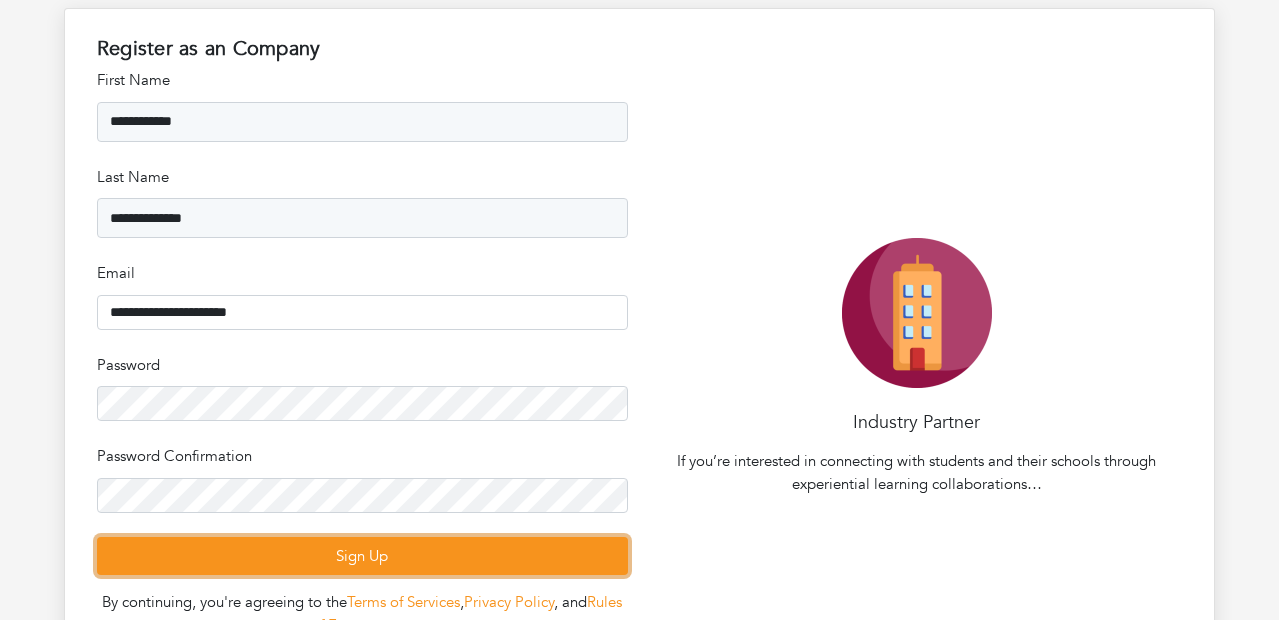 click on "Sign Up" at bounding box center [362, 556] 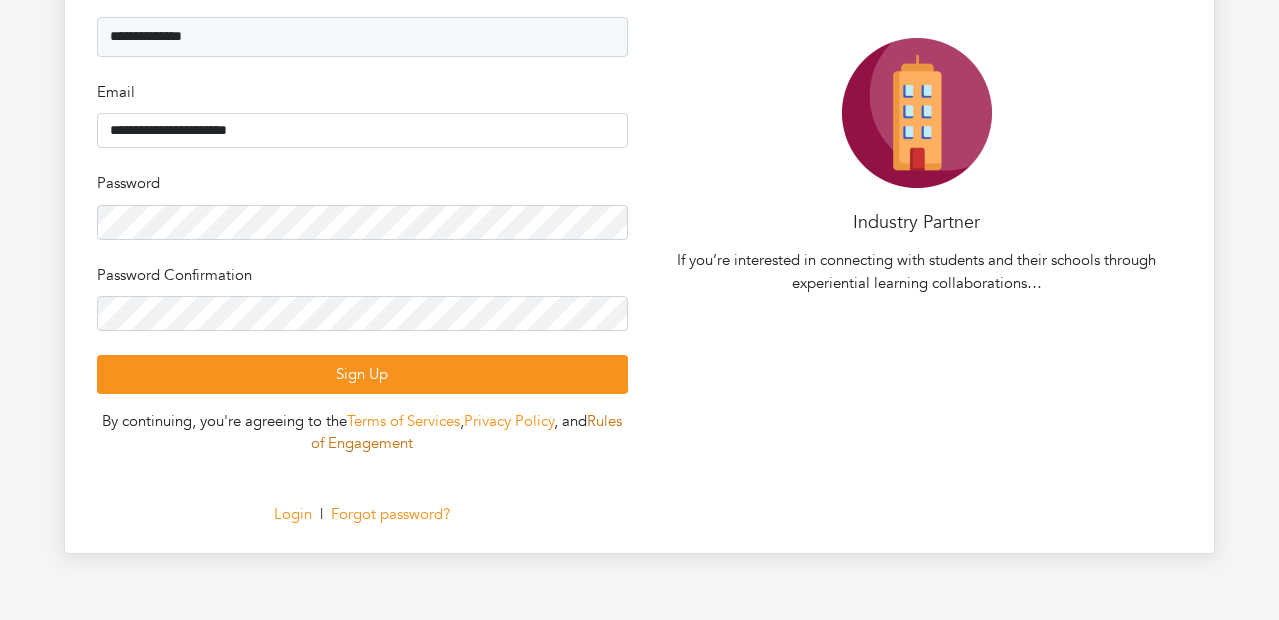 scroll, scrollTop: 341, scrollLeft: 0, axis: vertical 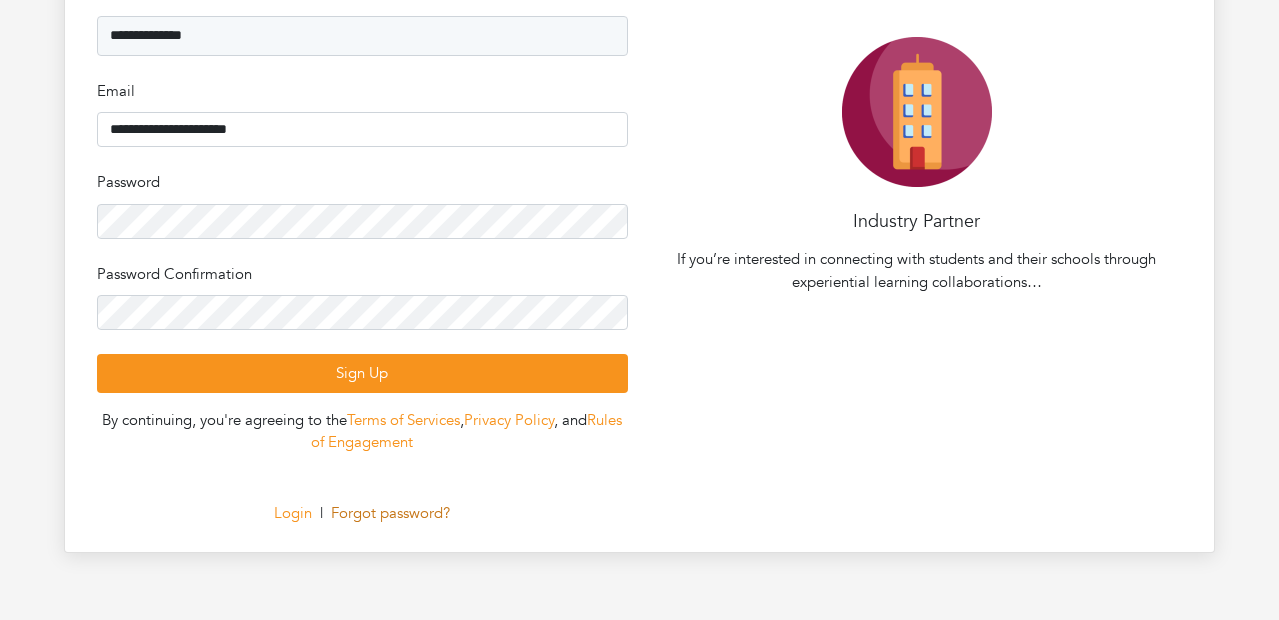 click on "Forgot password?" at bounding box center [390, 513] 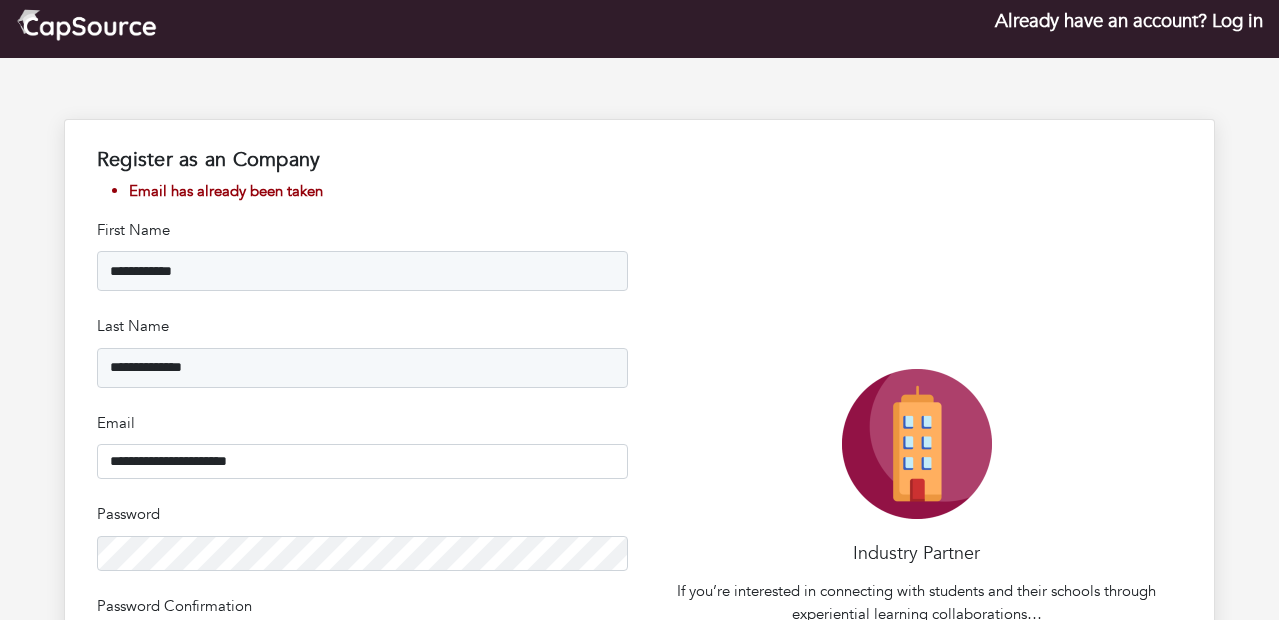 scroll, scrollTop: 0, scrollLeft: 0, axis: both 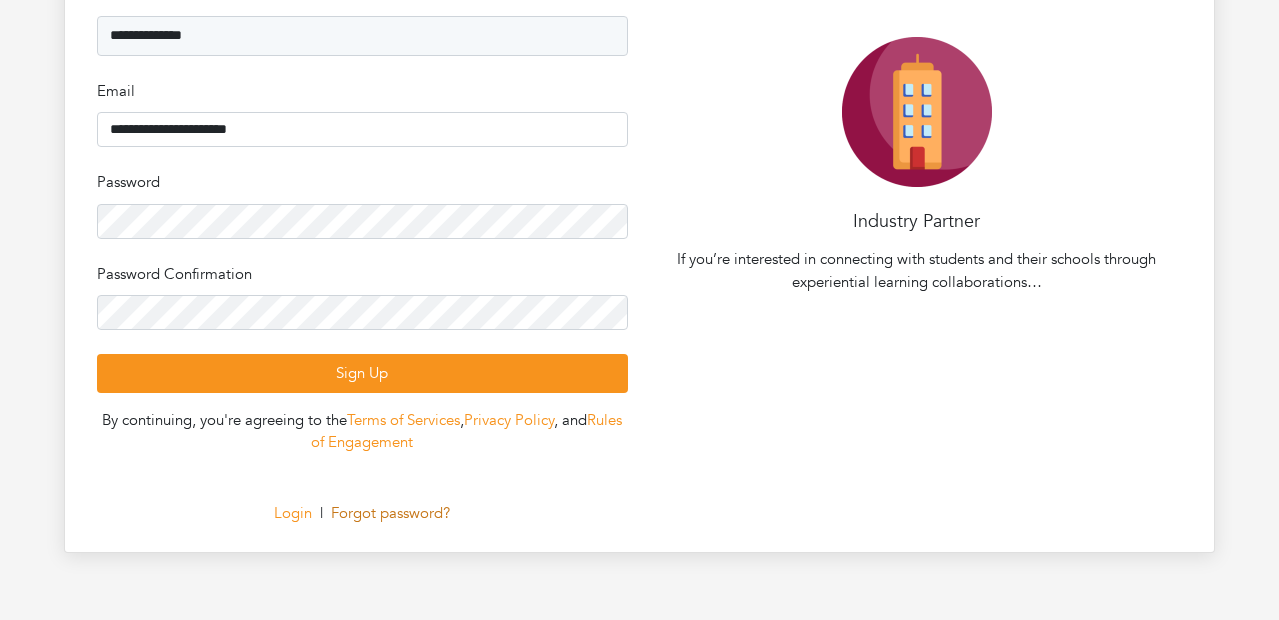 click on "Forgot password?" at bounding box center [390, 513] 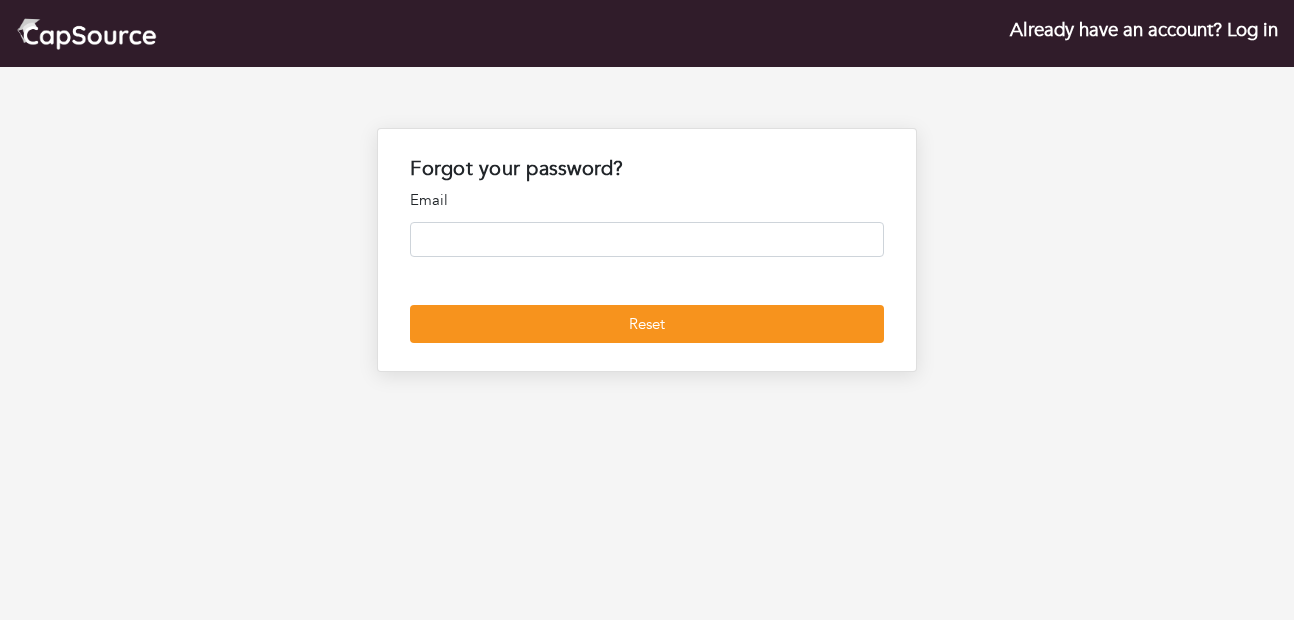 scroll, scrollTop: 0, scrollLeft: 0, axis: both 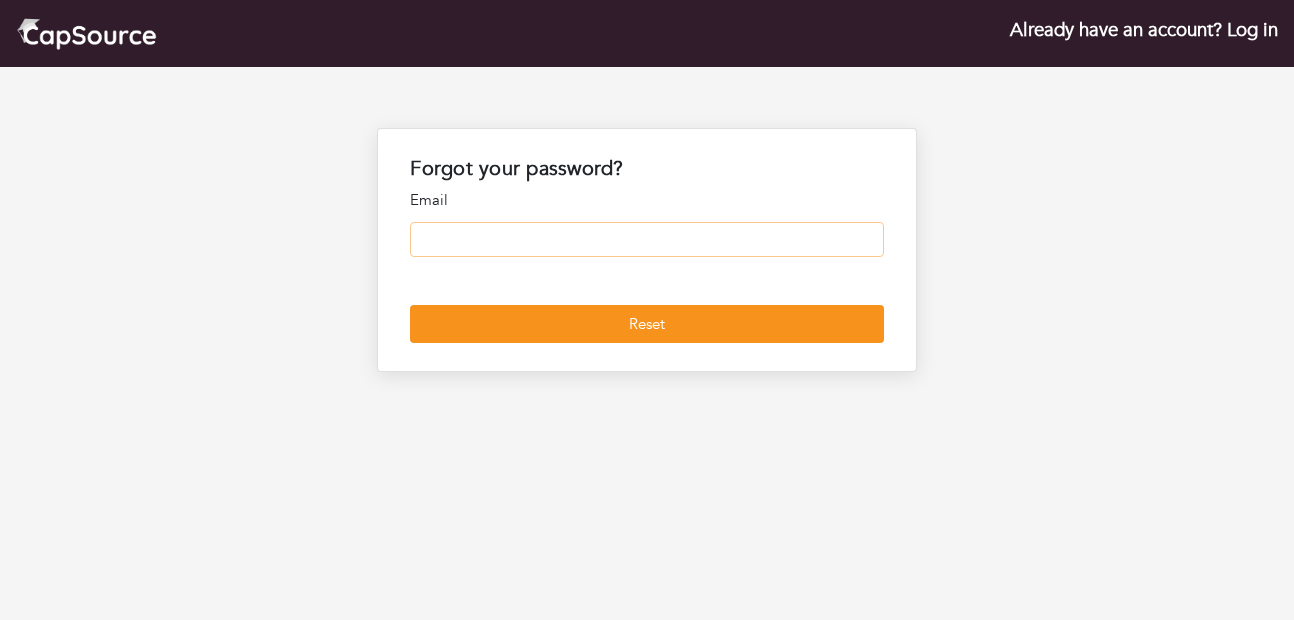 paste on "**********" 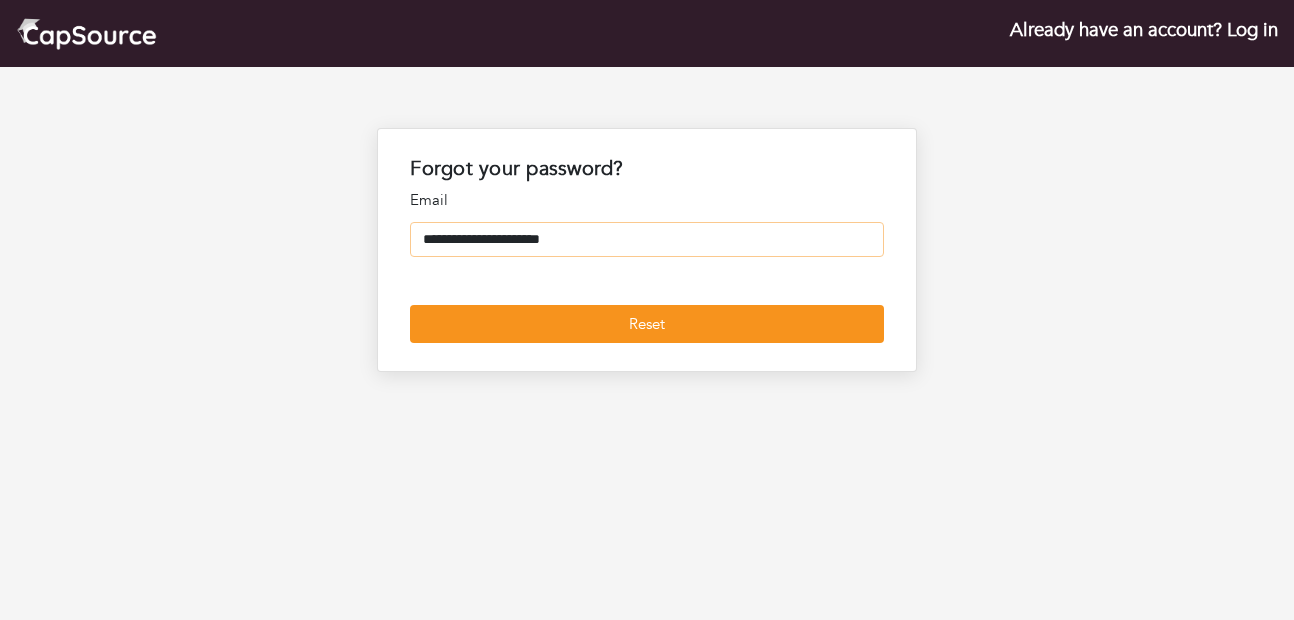 type on "**********" 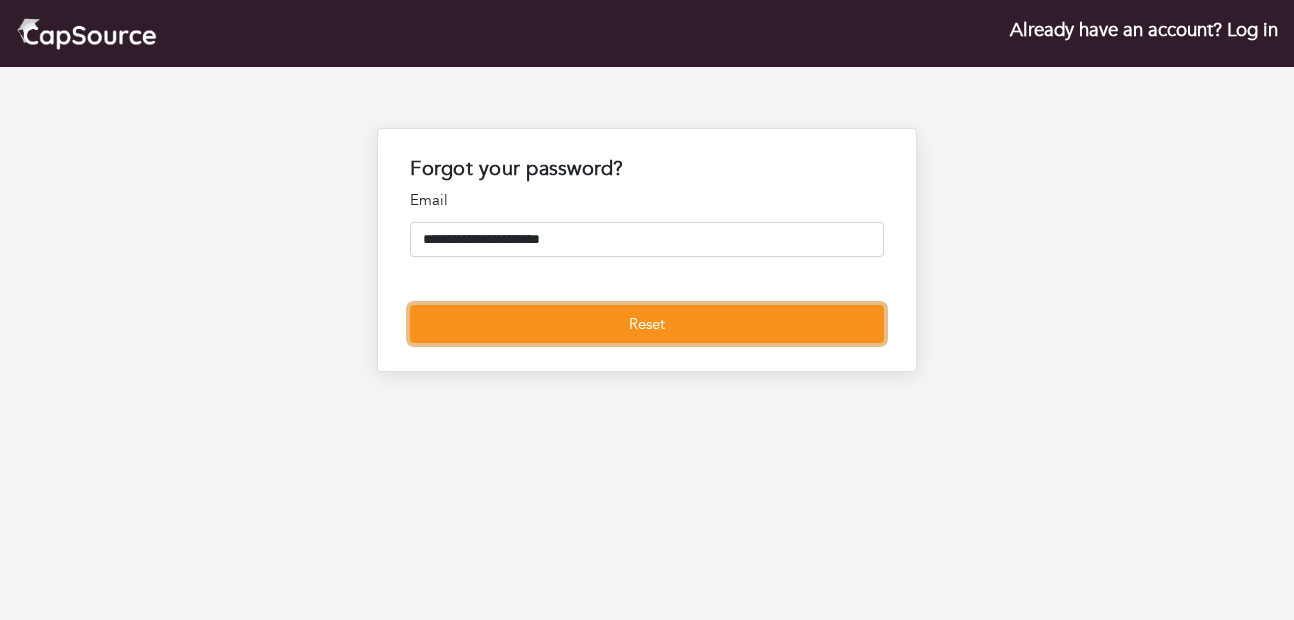 click on "Reset" at bounding box center (646, 324) 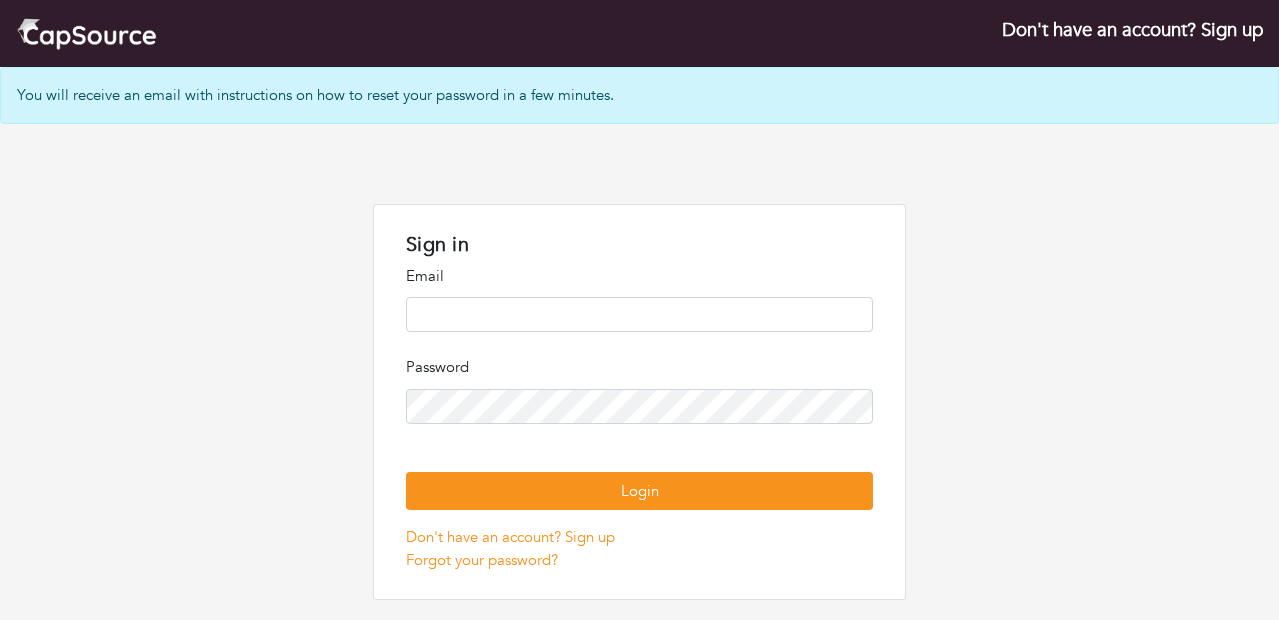 scroll, scrollTop: 0, scrollLeft: 0, axis: both 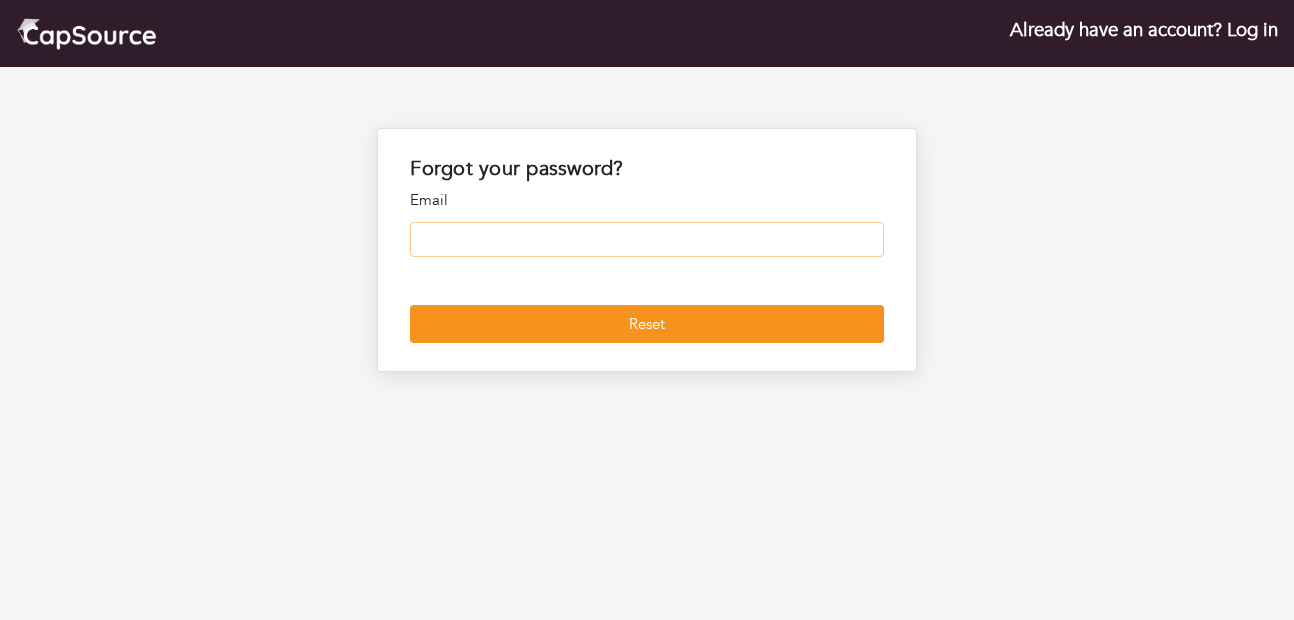 click at bounding box center [646, 239] 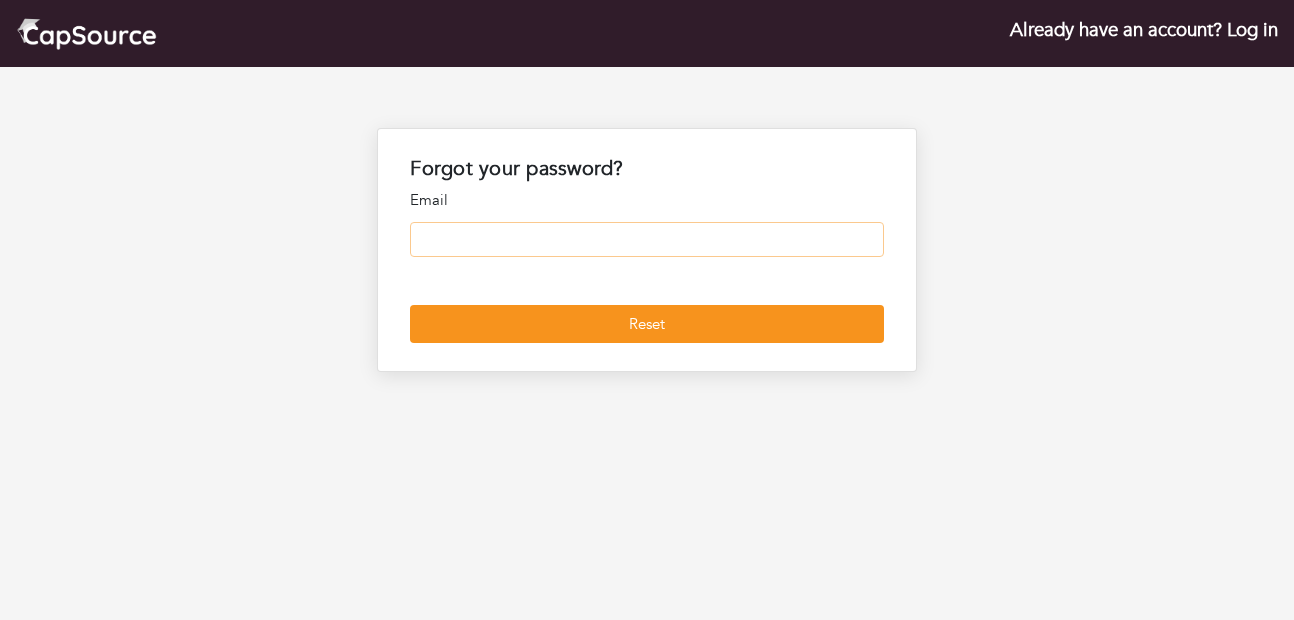paste on "**********" 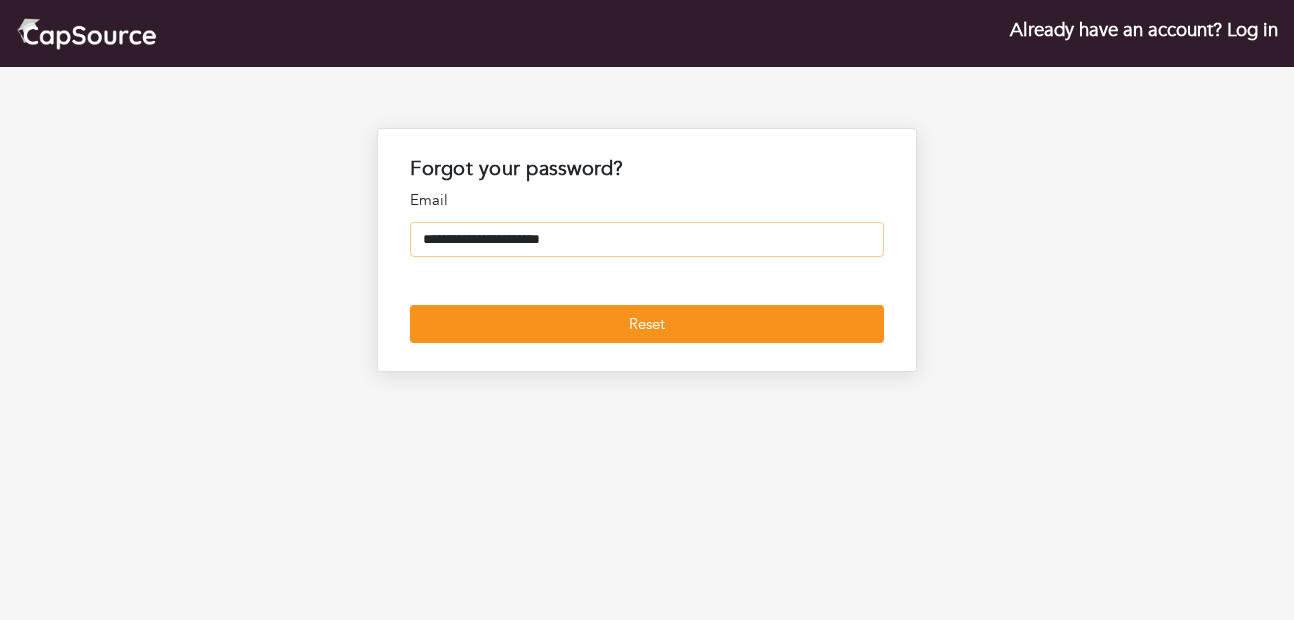 type on "**********" 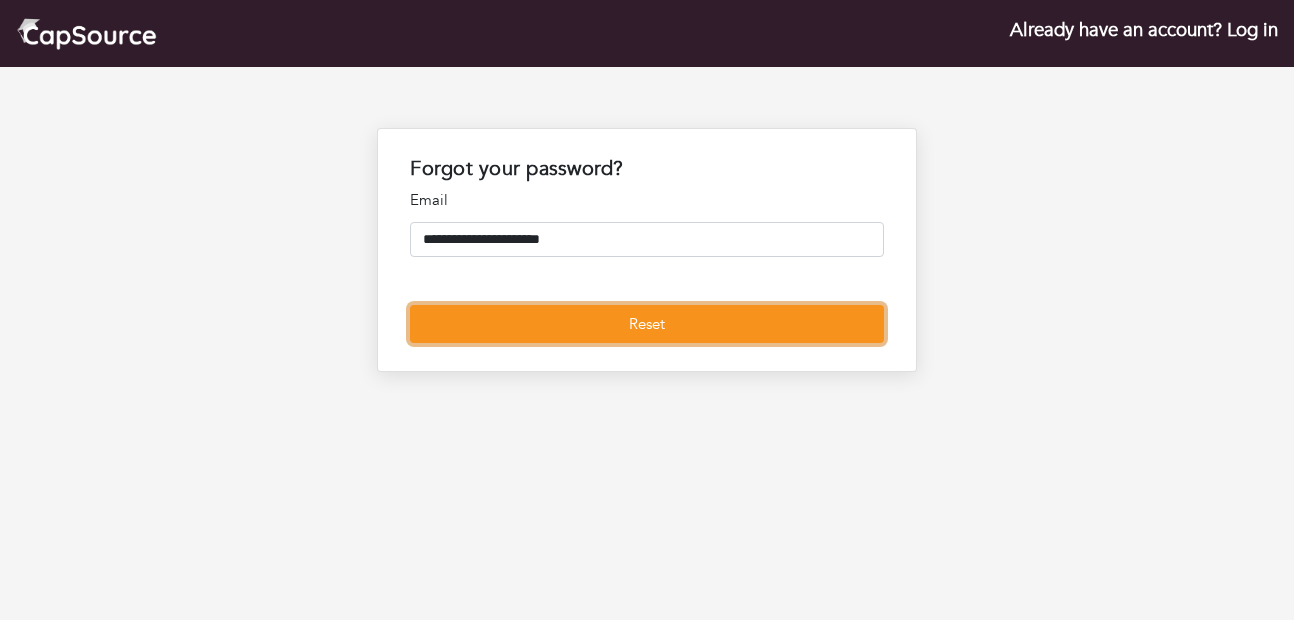 click on "Reset" at bounding box center (646, 324) 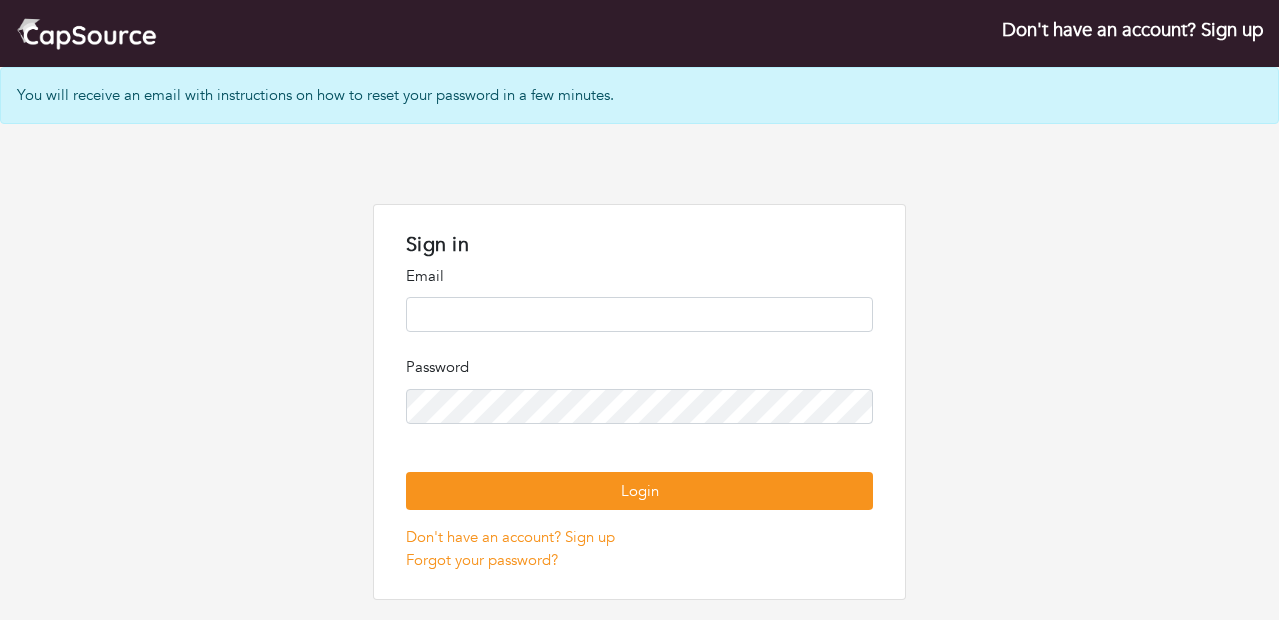 scroll, scrollTop: 0, scrollLeft: 0, axis: both 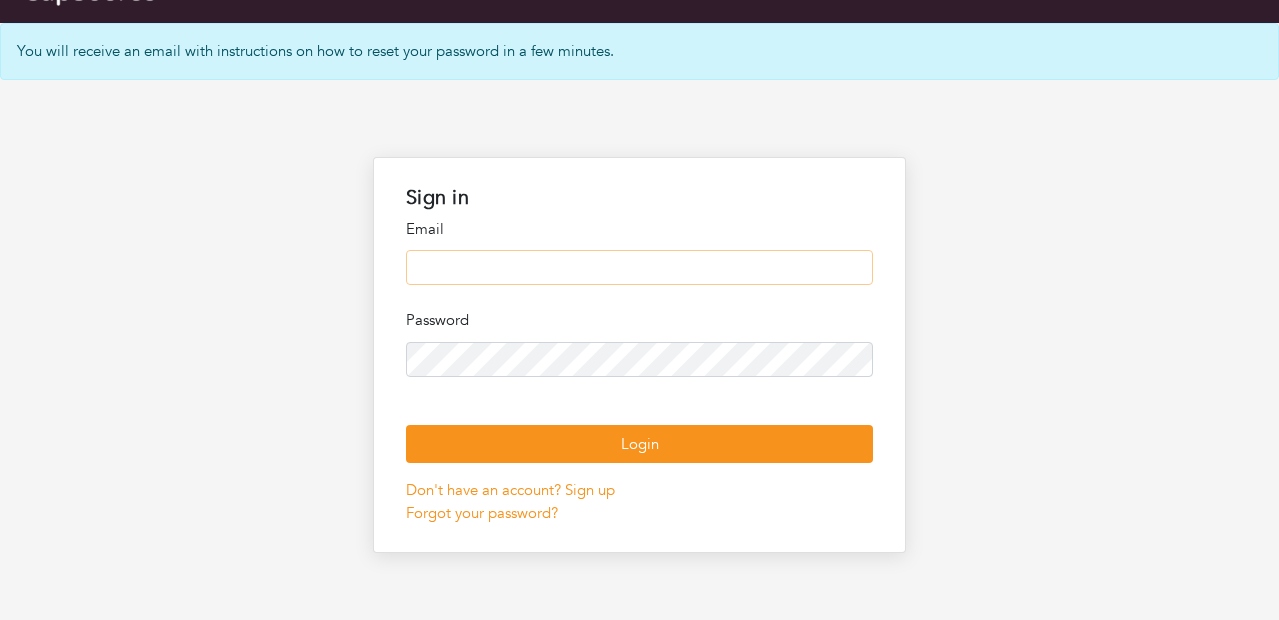 paste on "**********" 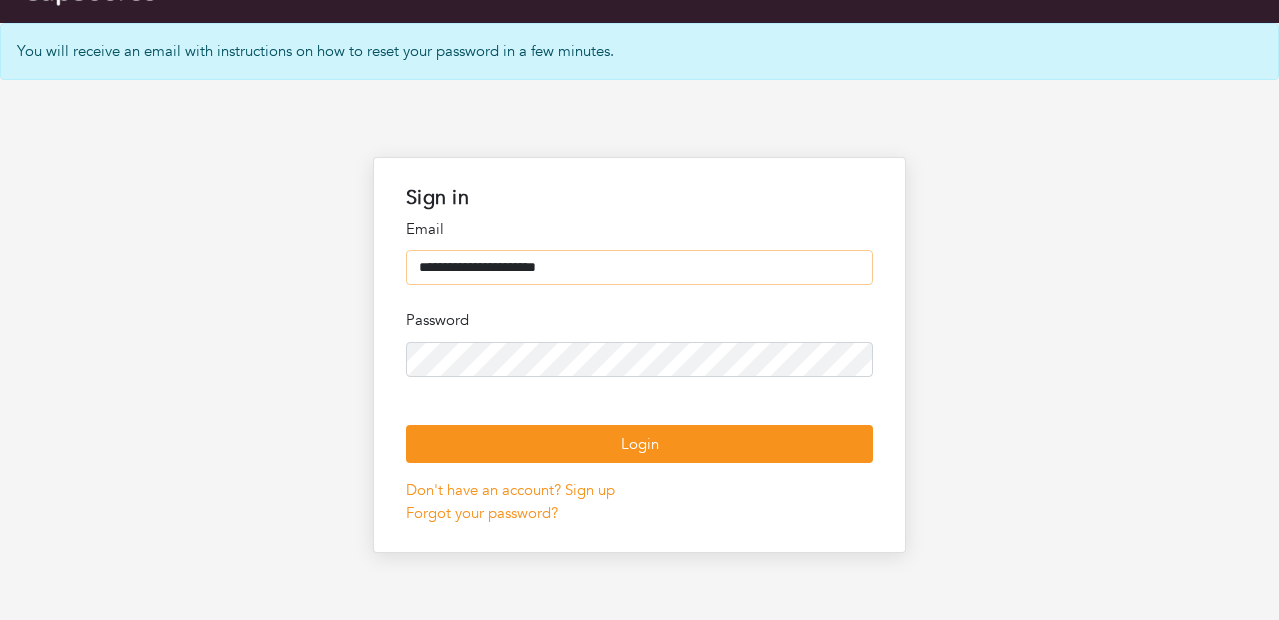 type on "**********" 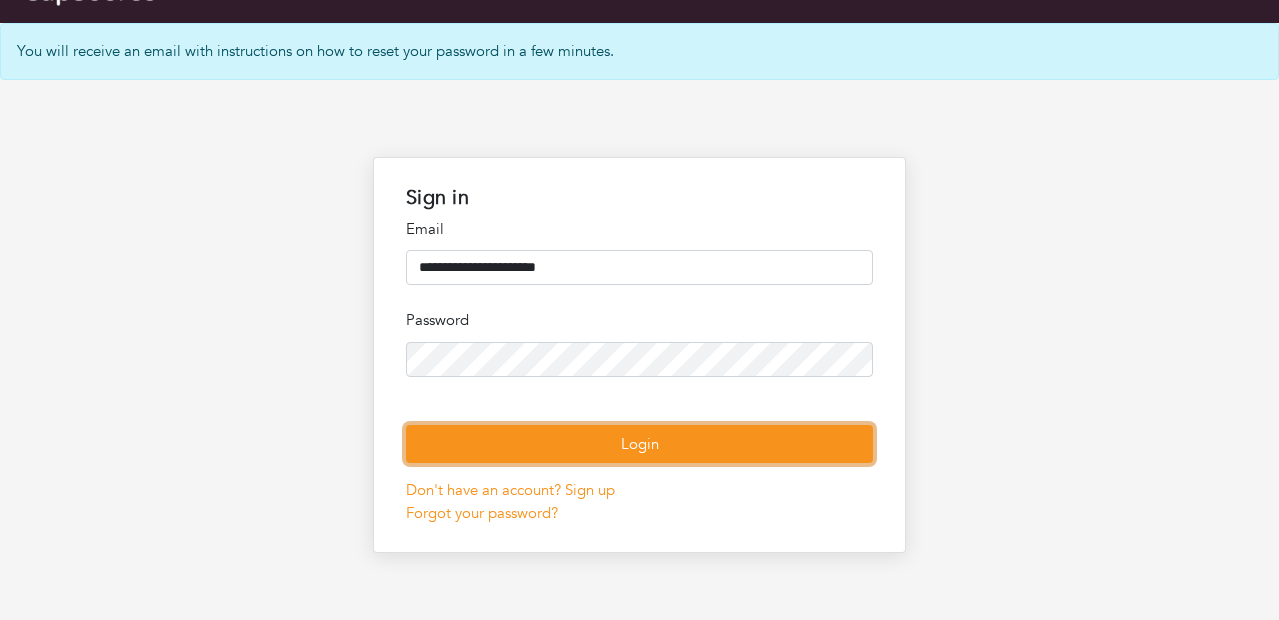 click on "Login" at bounding box center (639, 444) 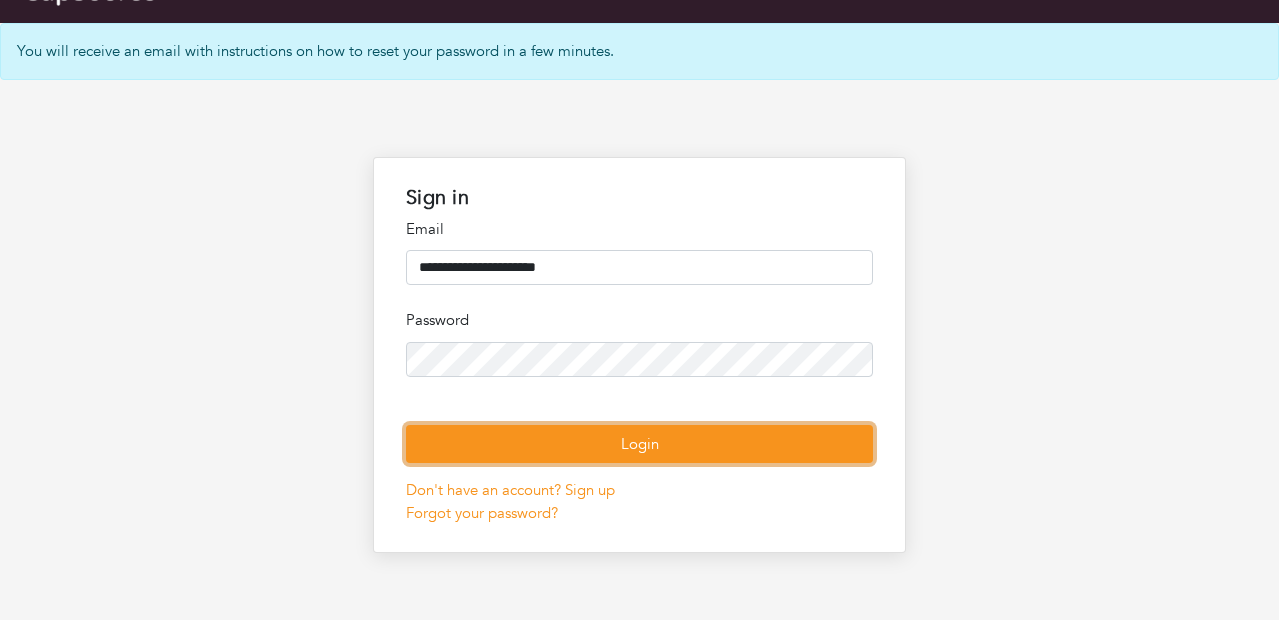 click on "Login" at bounding box center [639, 444] 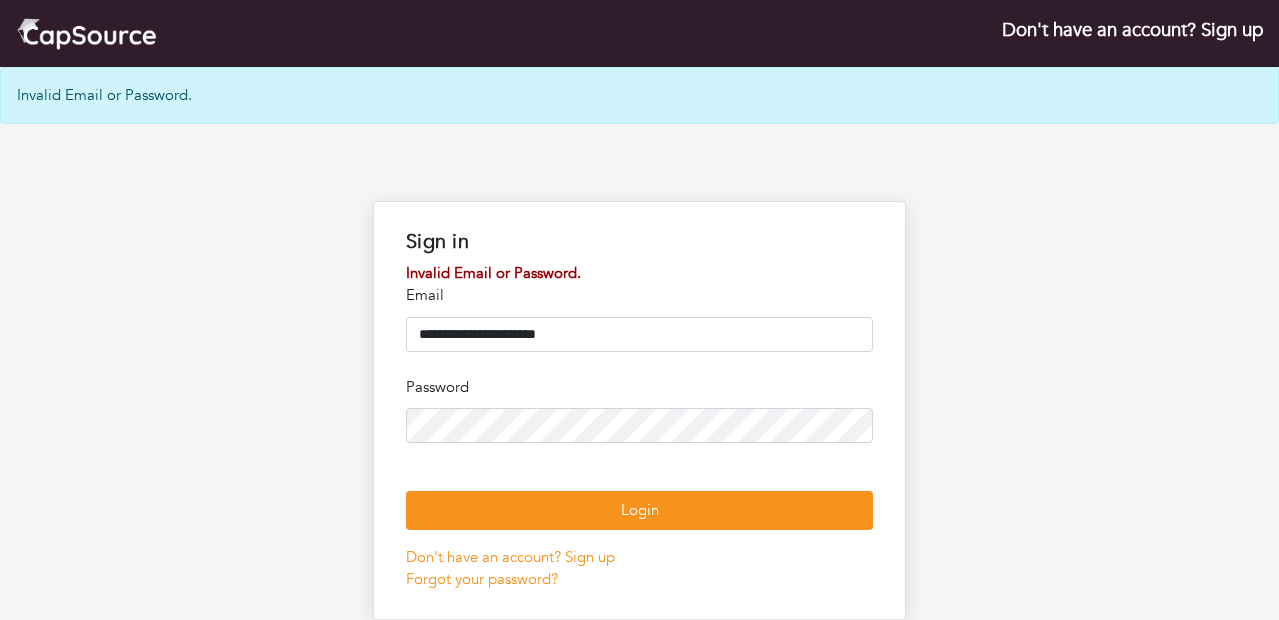 scroll, scrollTop: 138, scrollLeft: 0, axis: vertical 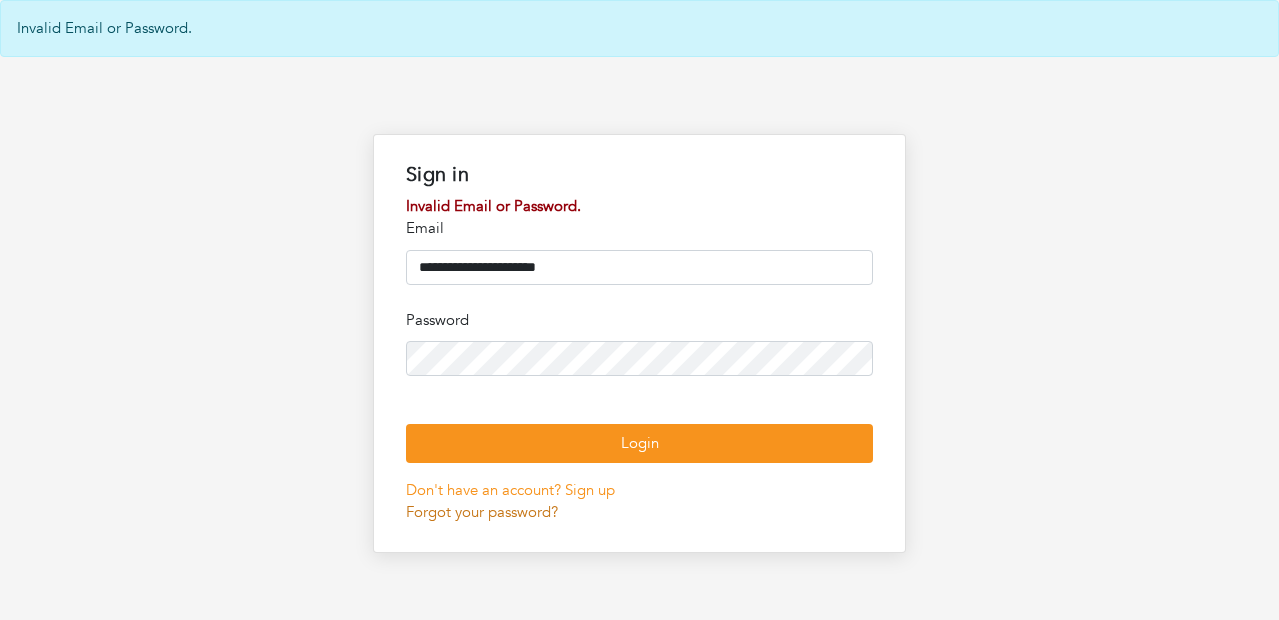 click on "Forgot your password?" at bounding box center (482, 512) 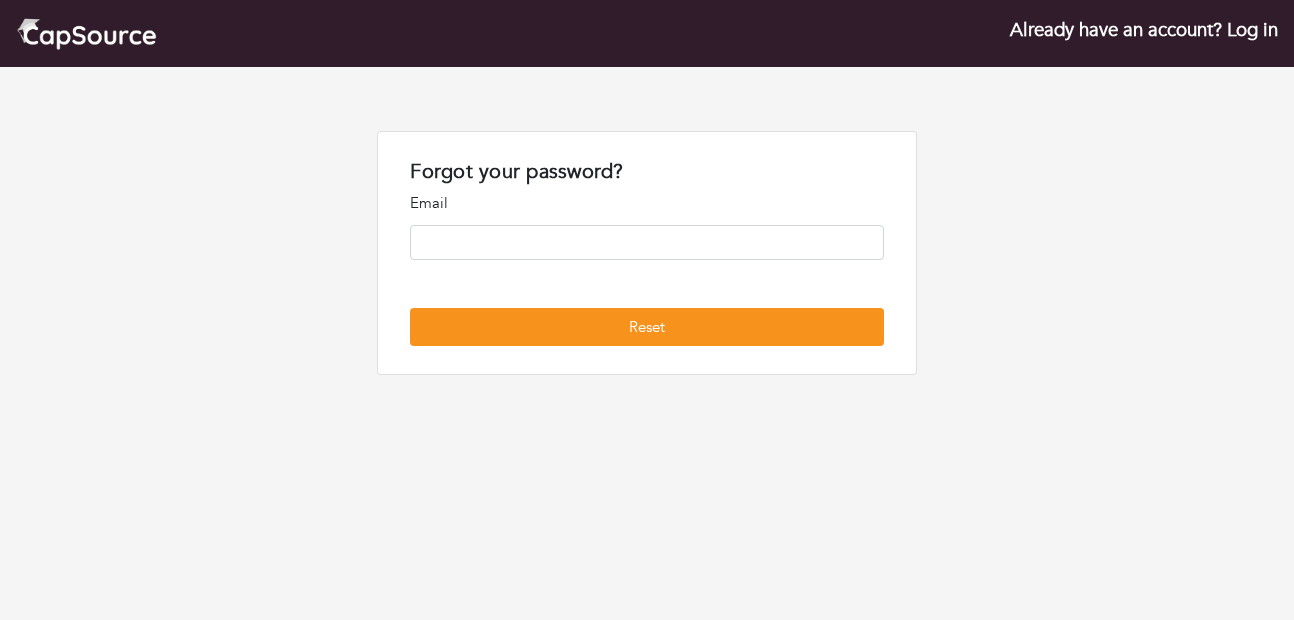 scroll, scrollTop: 0, scrollLeft: 0, axis: both 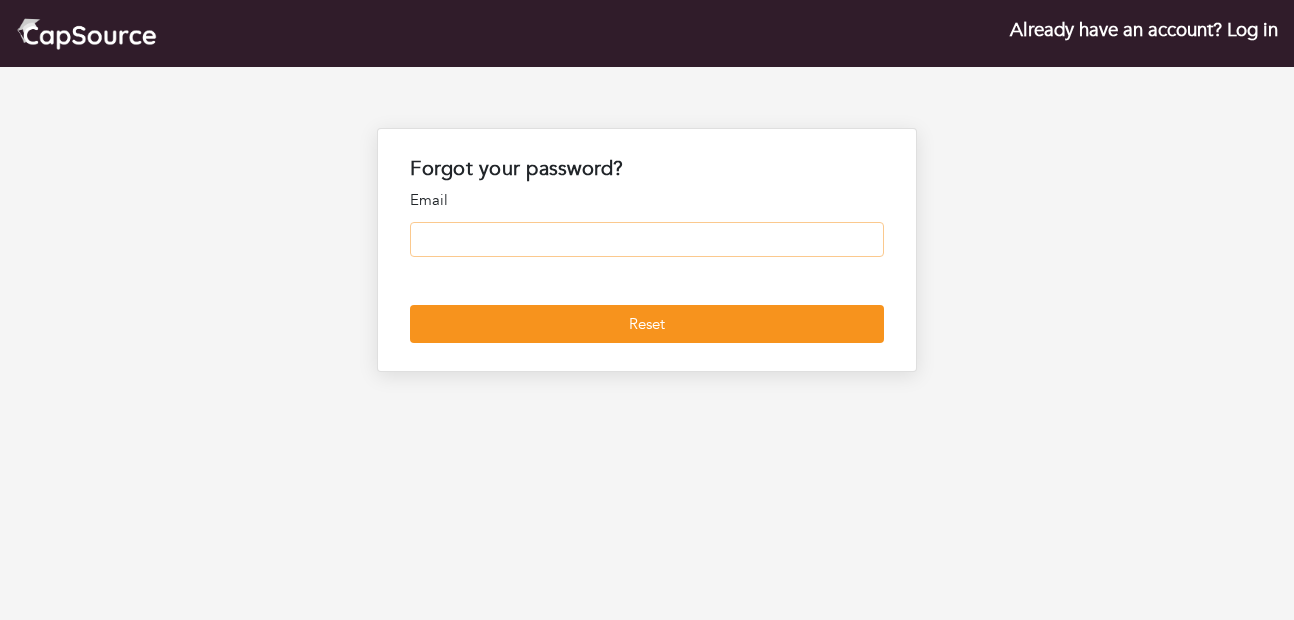 paste on "**********" 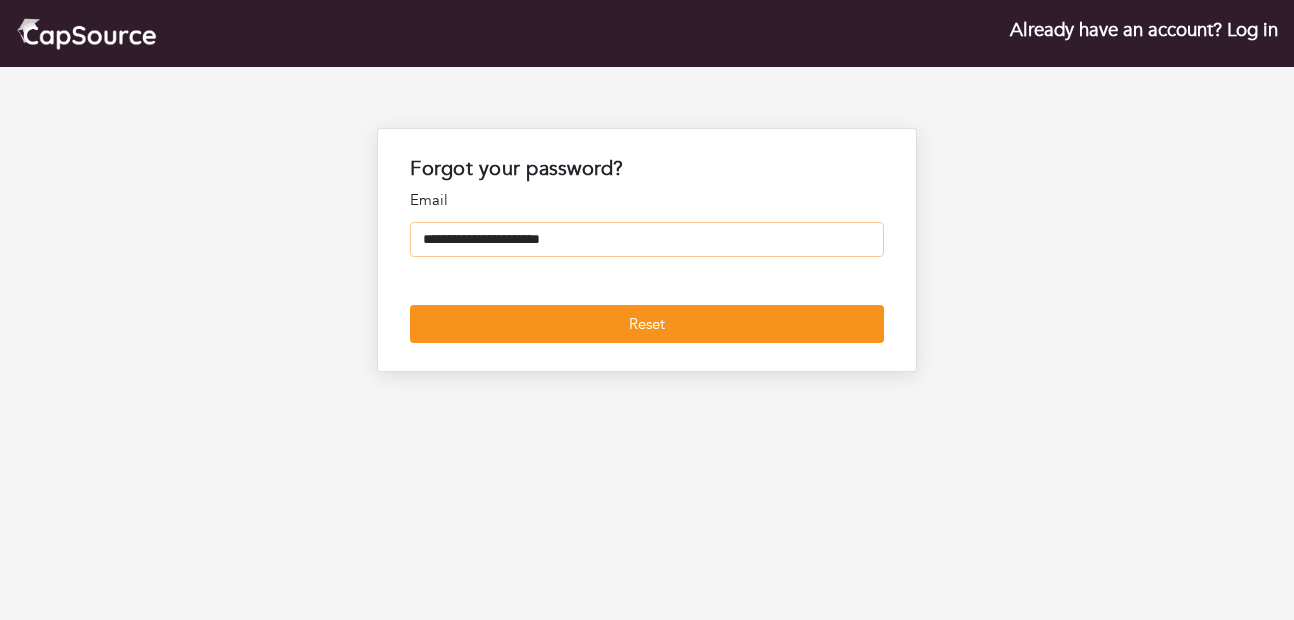 type on "**********" 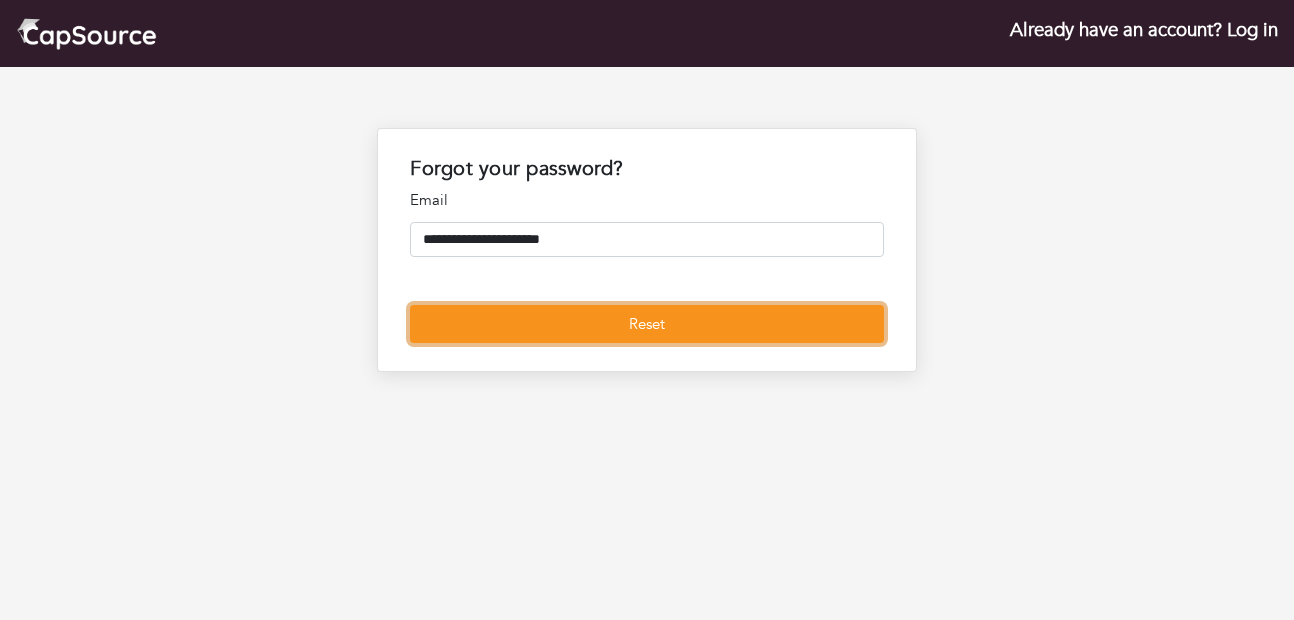 click on "Reset" at bounding box center [646, 324] 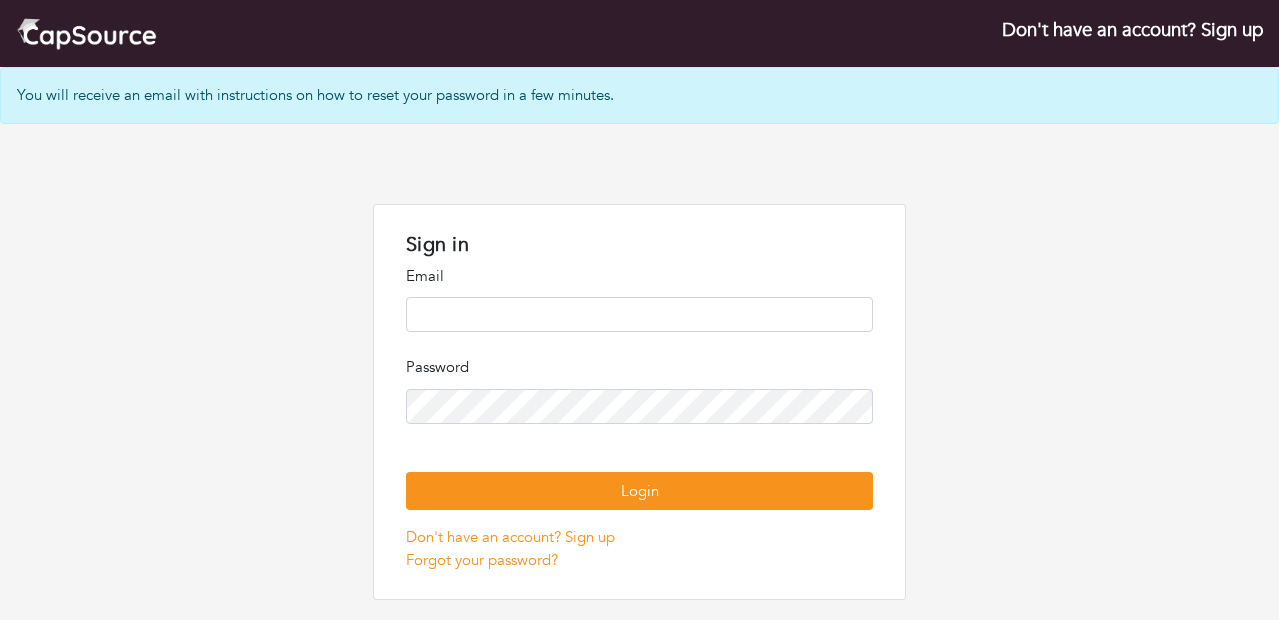 scroll, scrollTop: 0, scrollLeft: 0, axis: both 